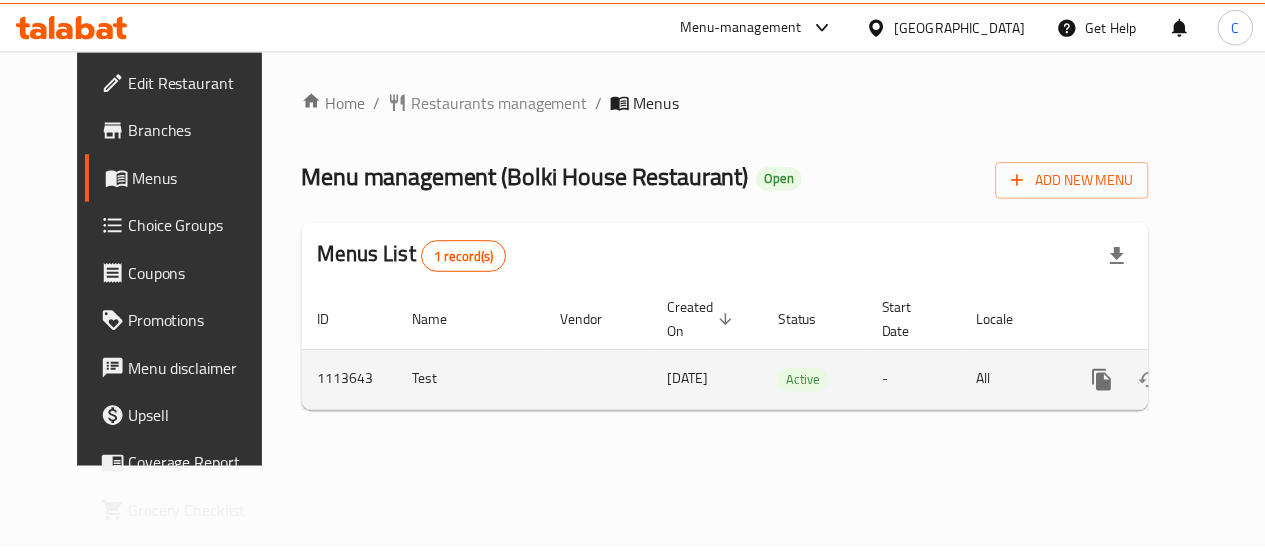 scroll, scrollTop: 0, scrollLeft: 0, axis: both 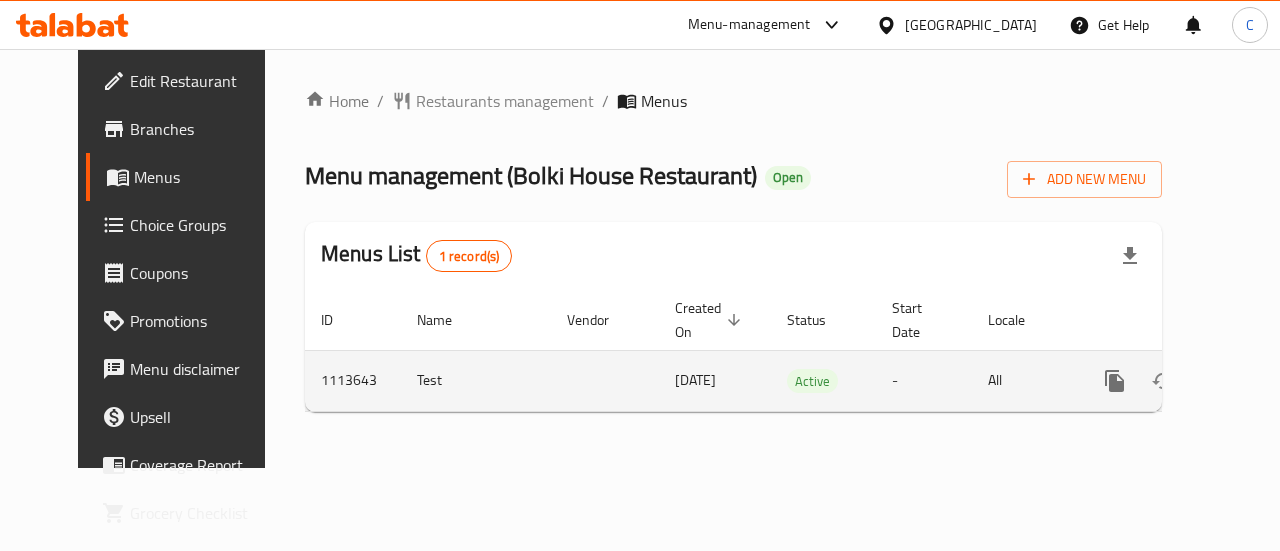 click 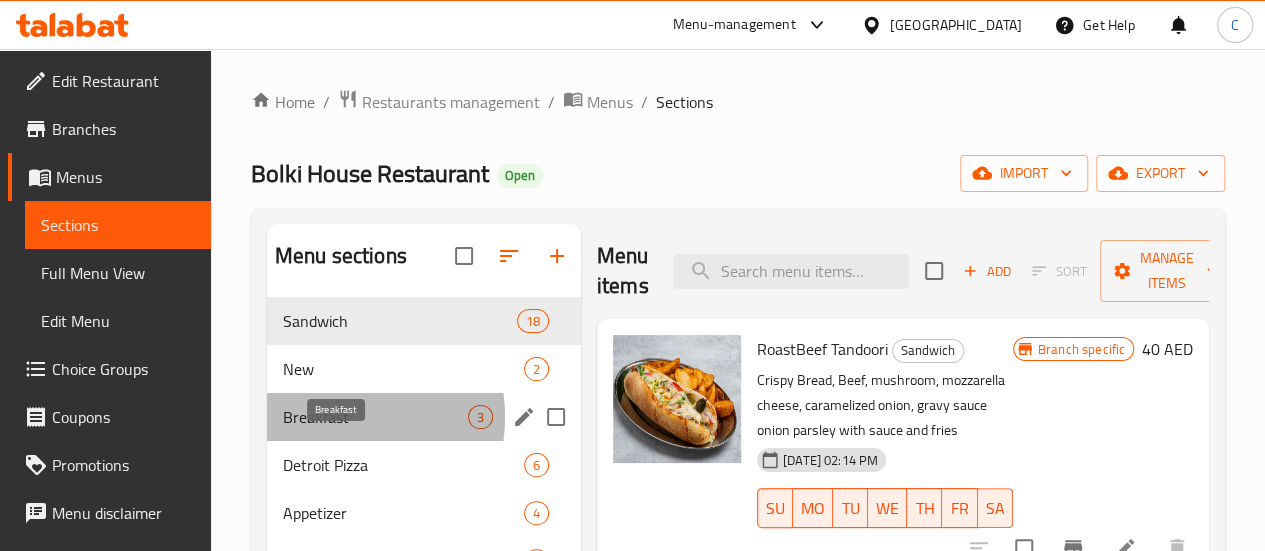 click on "Breakfast" at bounding box center (375, 417) 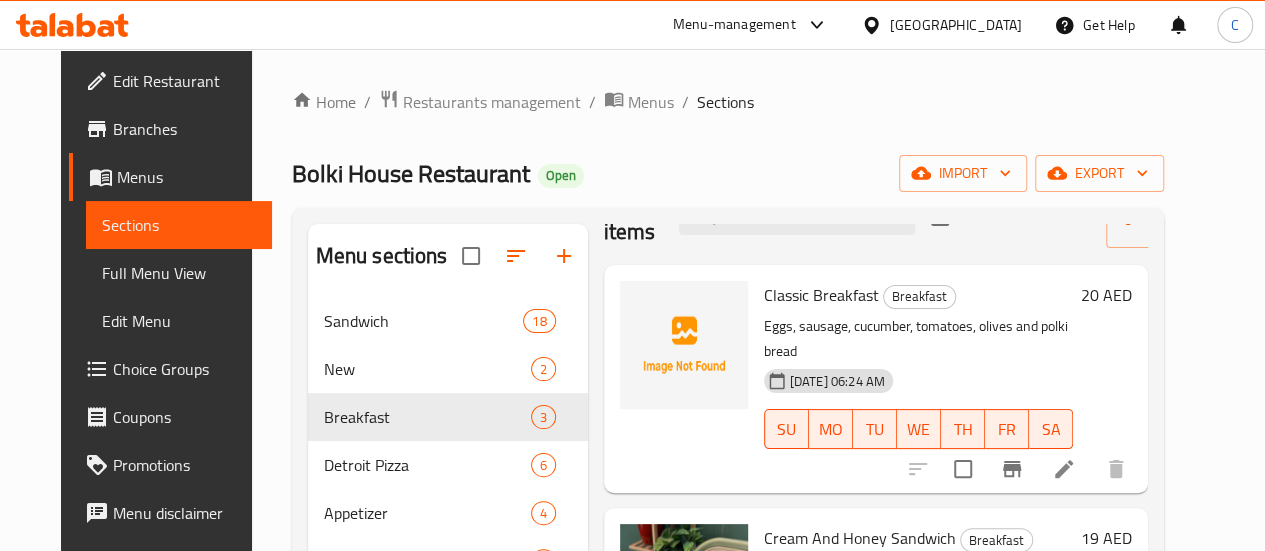 scroll, scrollTop: 100, scrollLeft: 0, axis: vertical 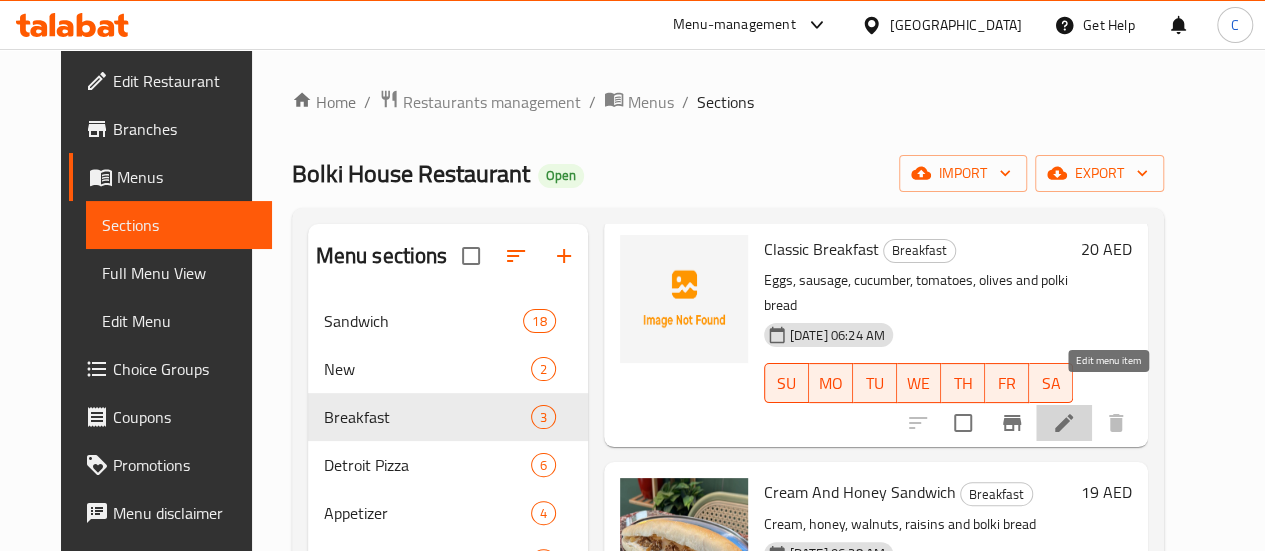 click 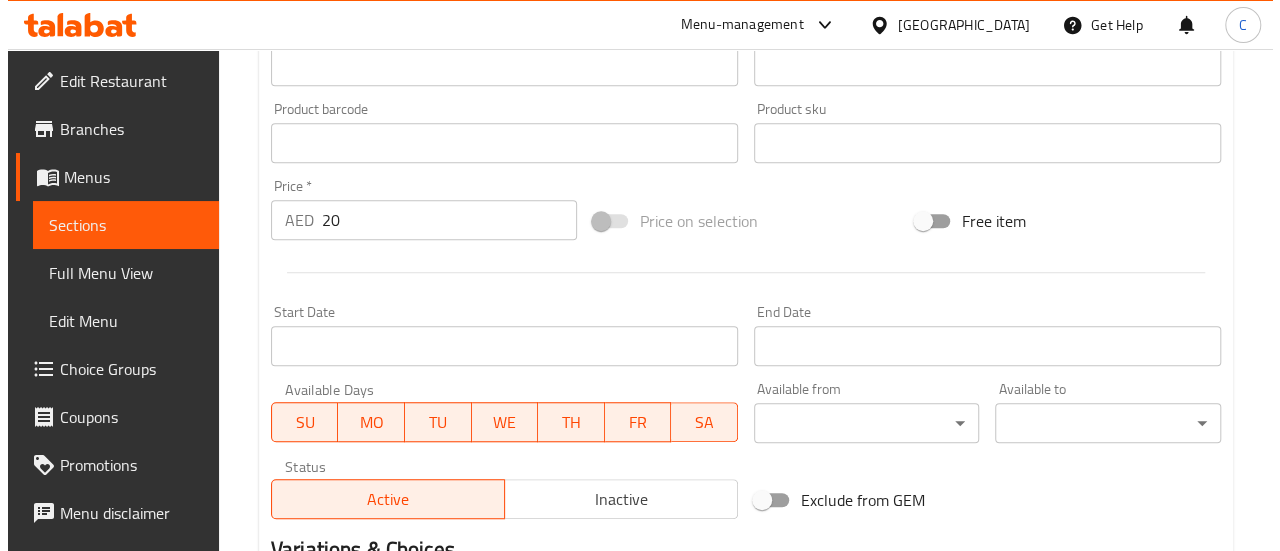 scroll, scrollTop: 600, scrollLeft: 0, axis: vertical 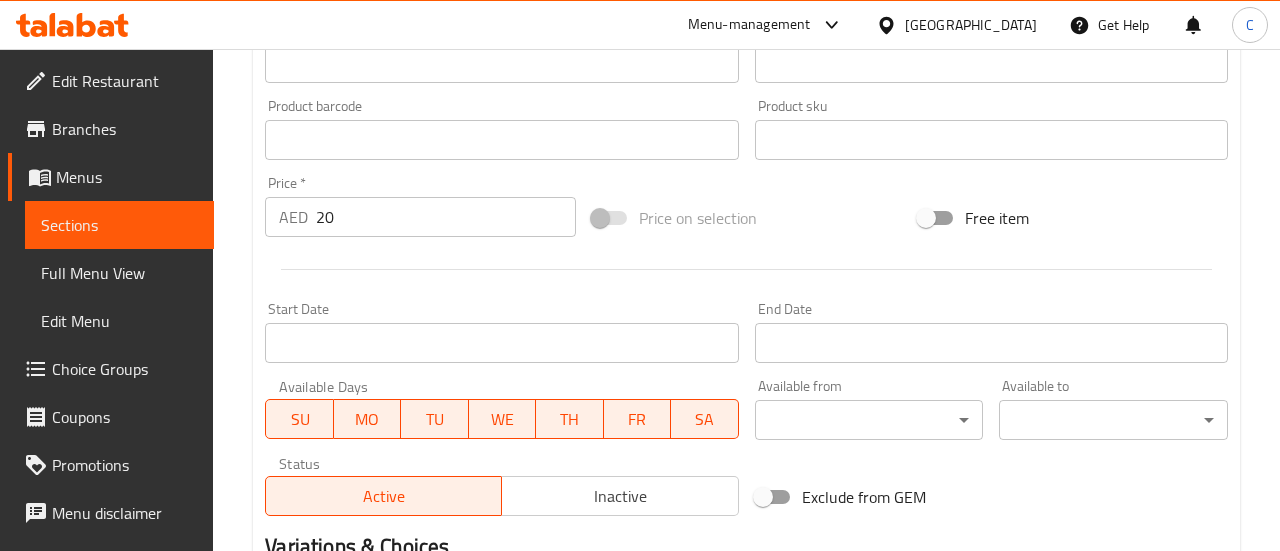 click on "​ Menu-management [GEOGRAPHIC_DATA] Get Help C   Edit Restaurant   Branches   Menus   Sections   Full Menu View   Edit Menu   Choice Groups   Coupons   Promotions   Menu disclaimer   Upsell   Coverage Report   Grocery Checklist  Version:    1.0.0  Get support on:    Support.OpsPlatform Home / Restaurants management / Menus / Sections / item / update Breakfast  section Update Classic Breakfast Add item image Image Size: 1200 x 800 px / Image formats: jpg, png / 5MB Max. Item name (En)   * Classic Breakfast Item name (En)  * Item name (Ar)   * إفطار كلاسيكي Item name (Ar)  * Description (En) Eggs, sausage, cucumber, tomatoes, olives and polki bread Description (En) Description (Ar) بيض، سجق، خيار، طماطم، زيتون وخبز بولكي Description (Ar) Product barcode Product barcode Product sku Product sku Price   * AED 20 Price  * Price on selection Free item Start Date Start Date End Date End Date Available Days SU MO TU WE TH FR SA Available from ​ ​ ​ ​" at bounding box center [640, -300] 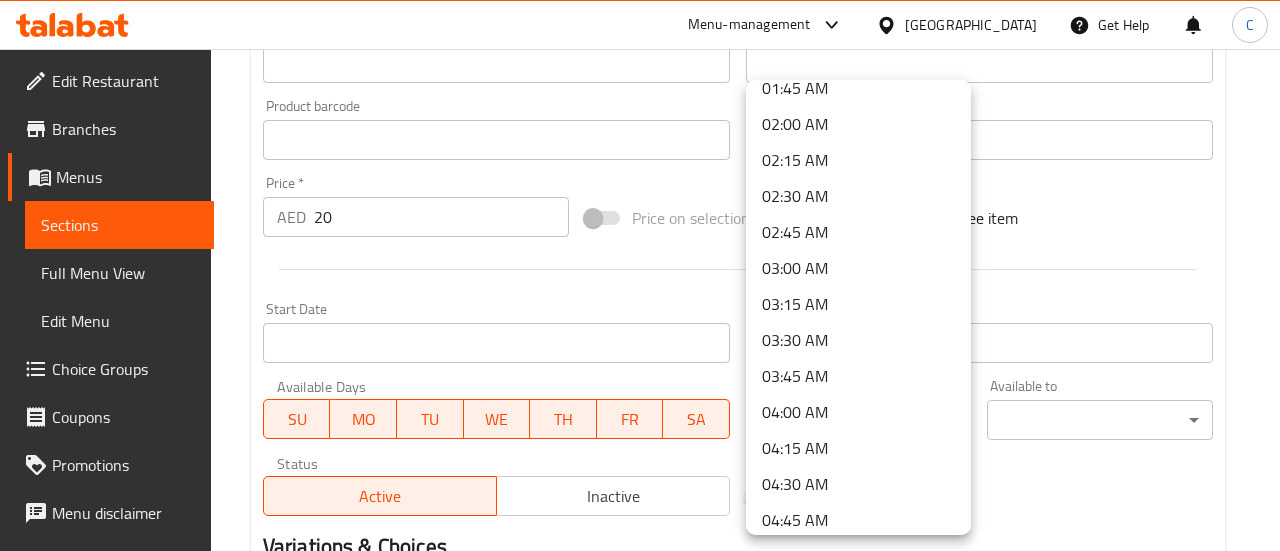 scroll, scrollTop: 300, scrollLeft: 0, axis: vertical 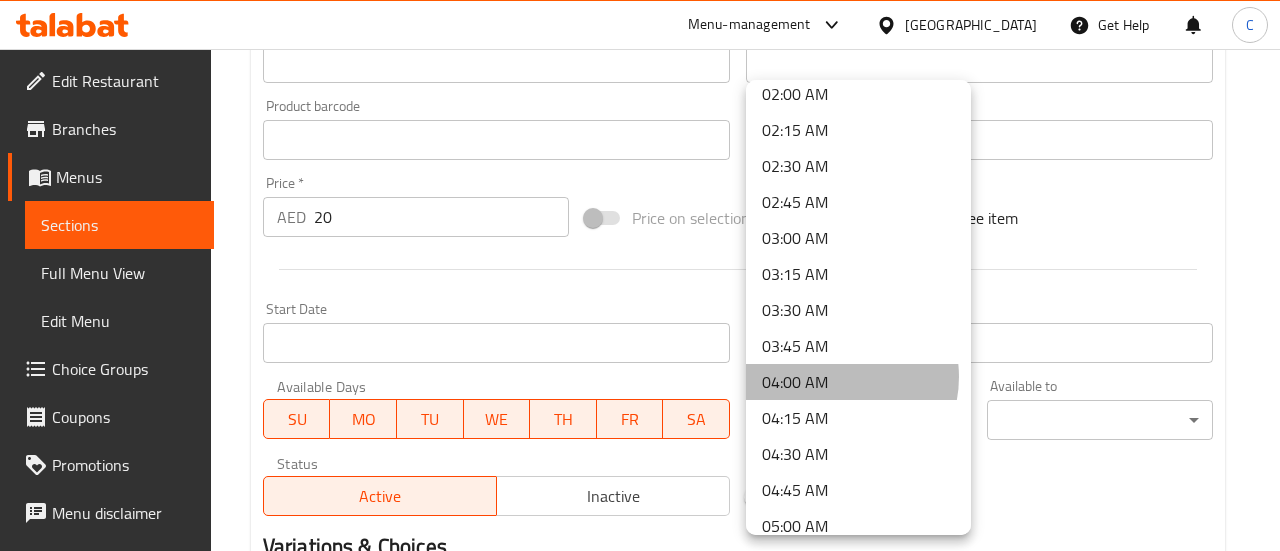 click on "04:00 AM" at bounding box center (858, 382) 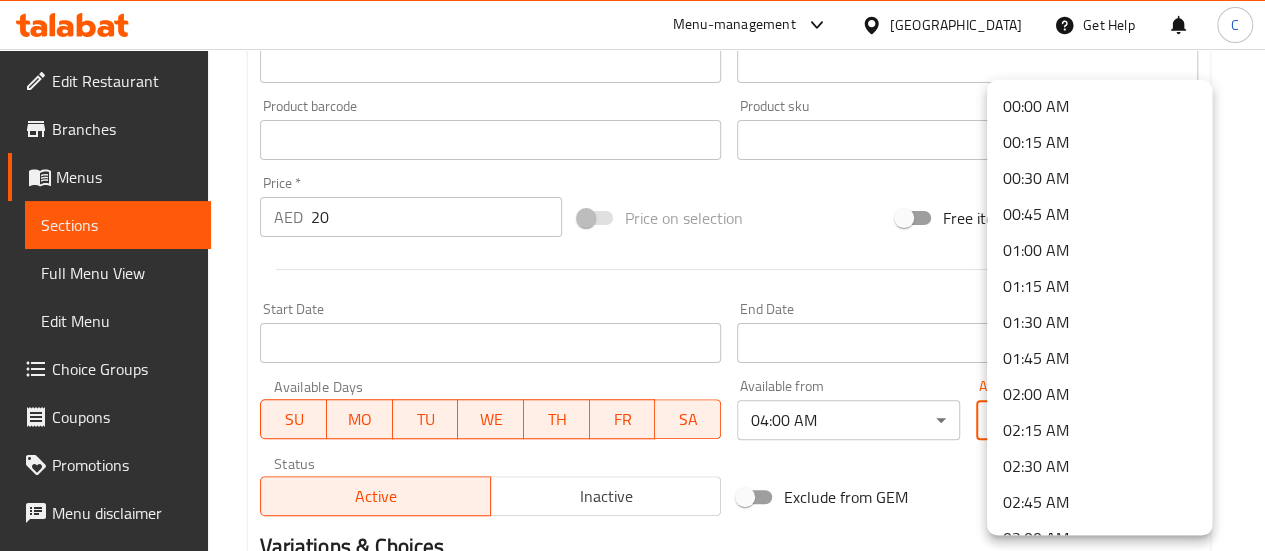 click on "​ Menu-management [GEOGRAPHIC_DATA] Get Help C   Edit Restaurant   Branches   Menus   Sections   Full Menu View   Edit Menu   Choice Groups   Coupons   Promotions   Menu disclaimer   Upsell   Coverage Report   Grocery Checklist  Version:    1.0.0  Get support on:    Support.OpsPlatform Home / Restaurants management / Menus / Sections / item / update Breakfast  section Update Classic Breakfast Add item image Image Size: 1200 x 800 px / Image formats: jpg, png / 5MB Max. Item name (En)   * Classic Breakfast Item name (En)  * Item name (Ar)   * إفطار كلاسيكي Item name (Ar)  * Description (En) Eggs, sausage, cucumber, tomatoes, olives and polki bread Description (En) Description (Ar) بيض، سجق، خيار، طماطم، زيتون وخبز بولكي Description (Ar) Product barcode Product barcode Product sku Product sku Price   * AED 20 Price  * Price on selection Free item Start Date Start Date End Date End Date Available Days SU MO TU WE TH FR SA Available from 04:00 AM ​ ​" at bounding box center [632, -300] 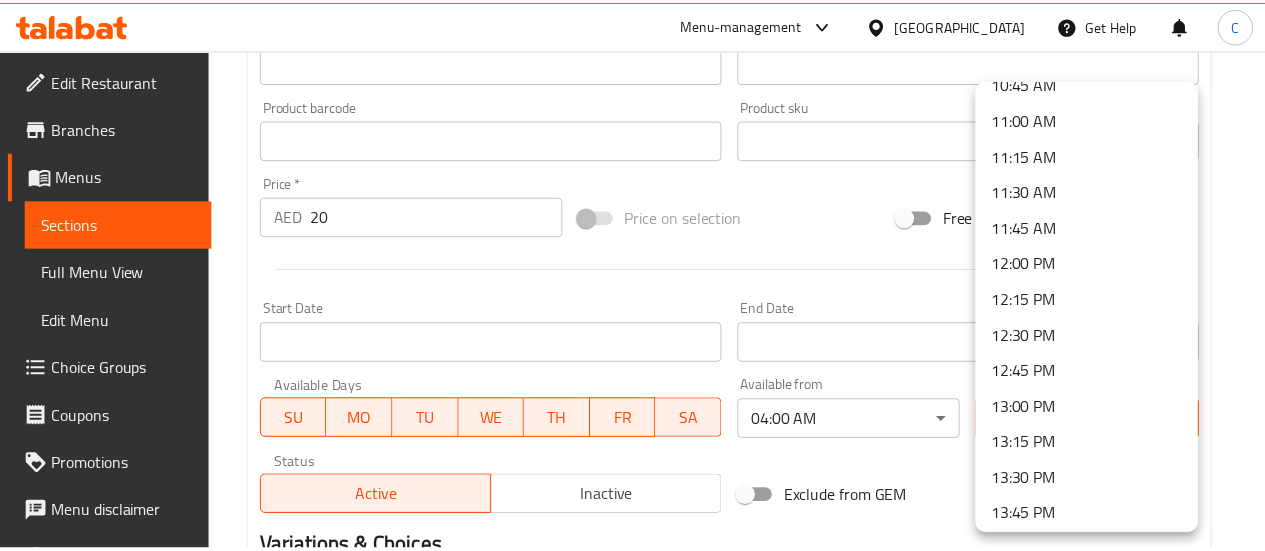 scroll, scrollTop: 1600, scrollLeft: 0, axis: vertical 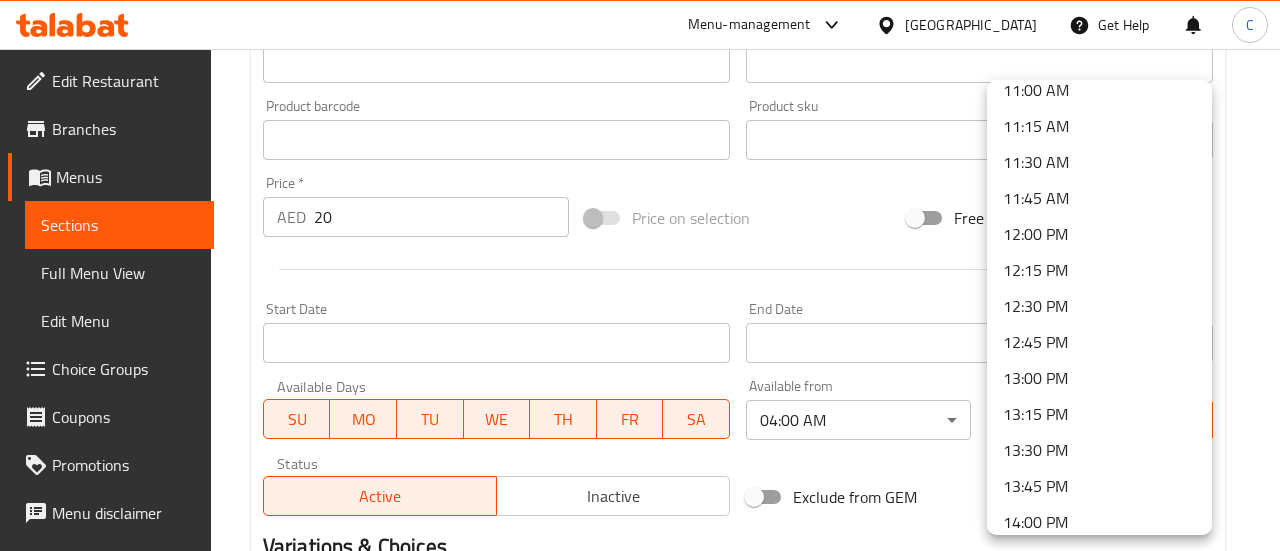 click on "12:00 PM" at bounding box center [1099, 234] 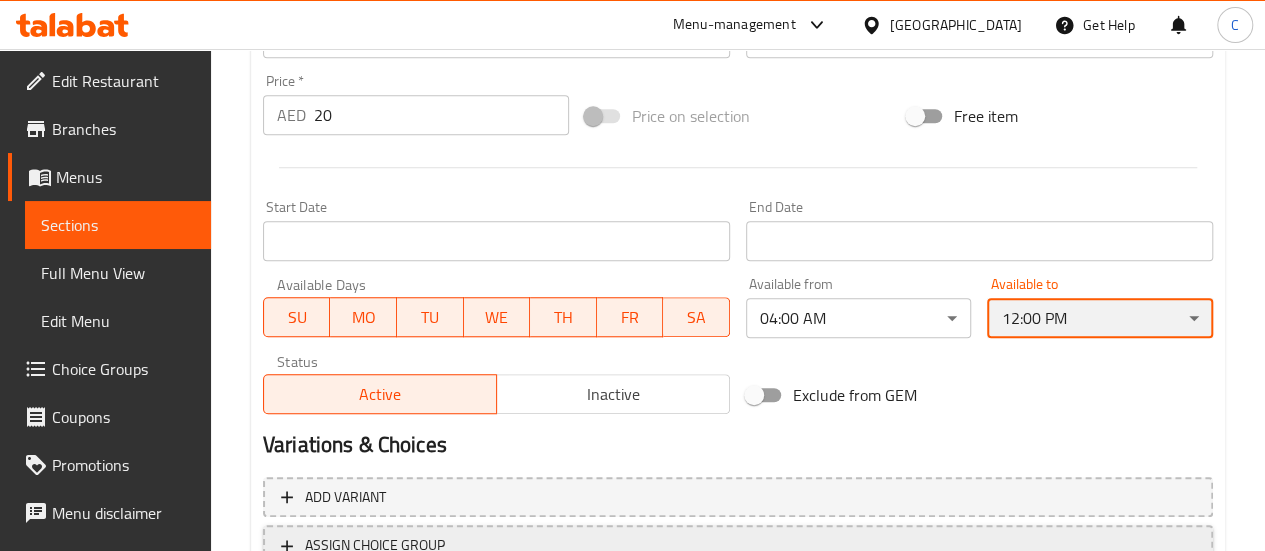 scroll, scrollTop: 861, scrollLeft: 0, axis: vertical 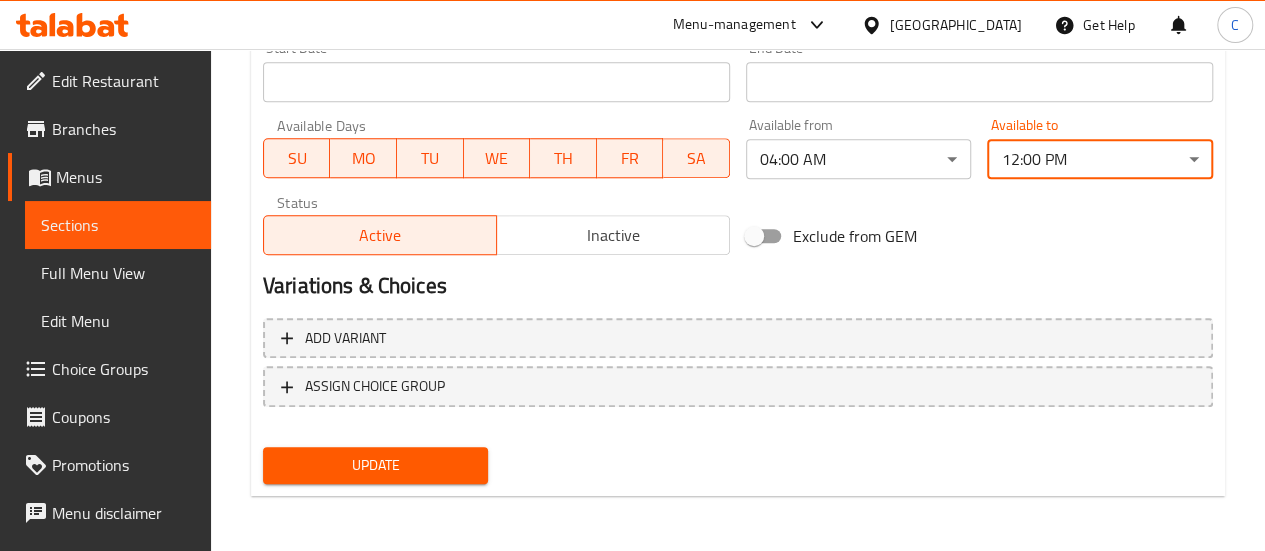 drag, startPoint x: 470, startPoint y: 435, endPoint x: 424, endPoint y: 460, distance: 52.35456 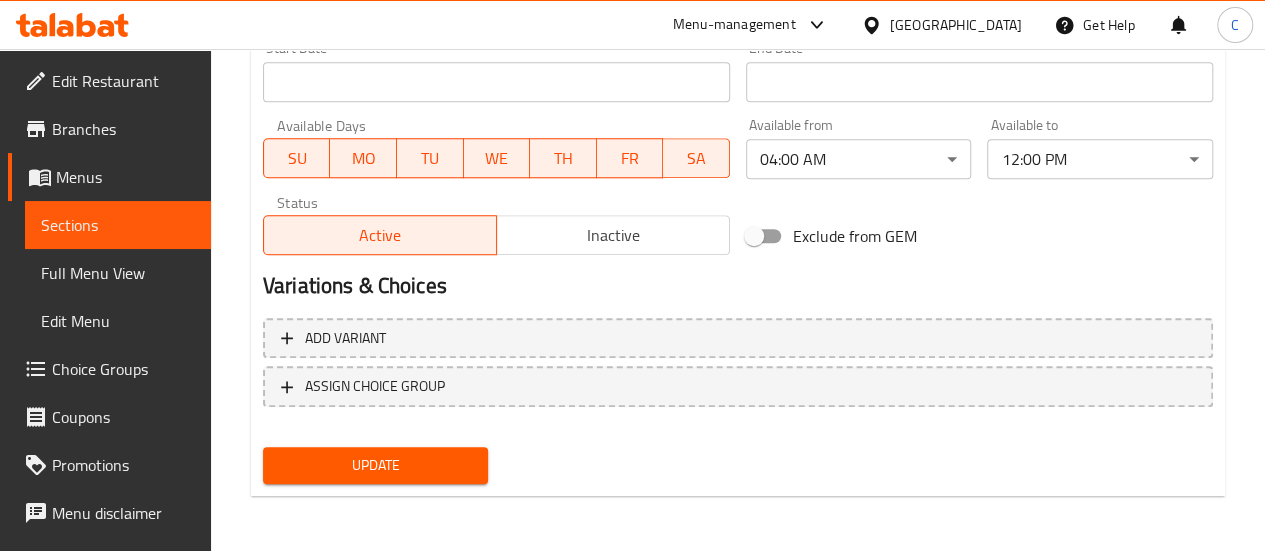 click on "Update" at bounding box center (376, 465) 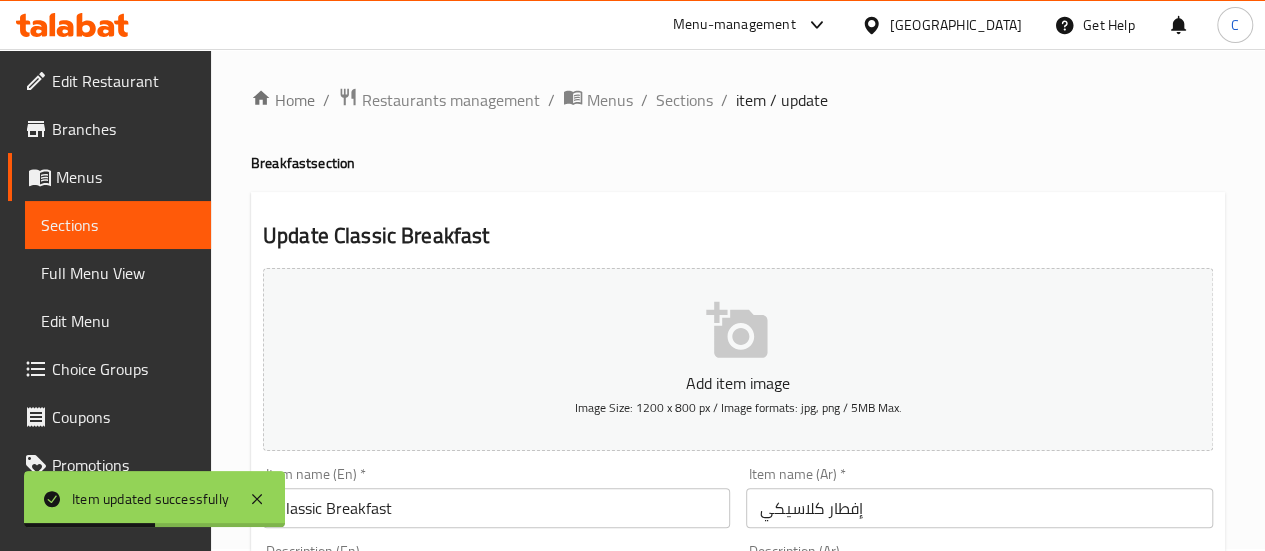 scroll, scrollTop: 0, scrollLeft: 0, axis: both 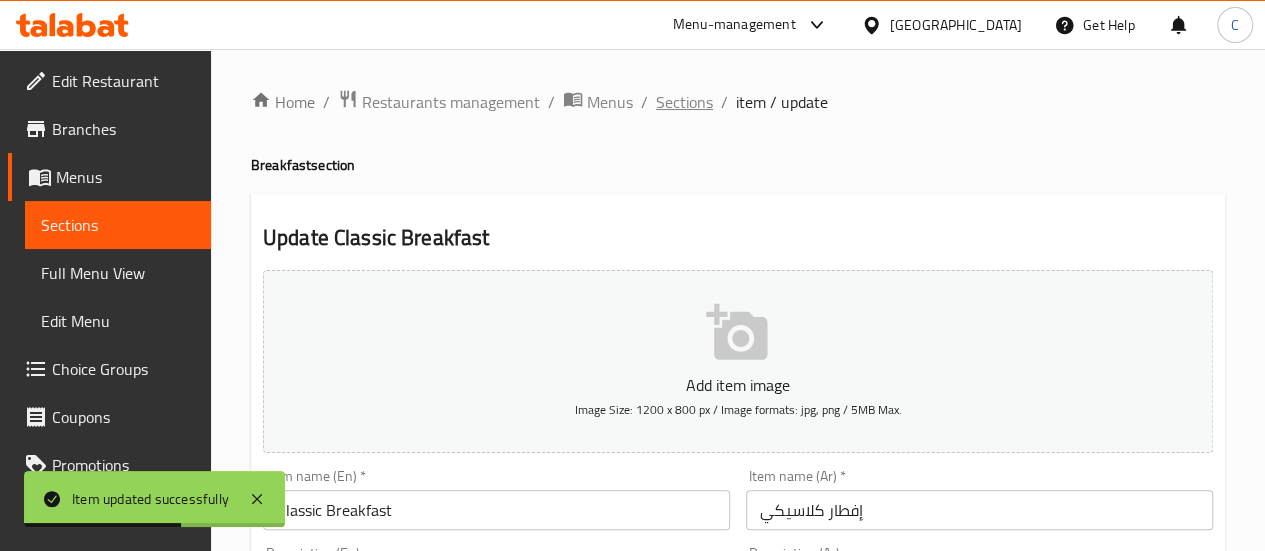 click on "Sections" at bounding box center (684, 102) 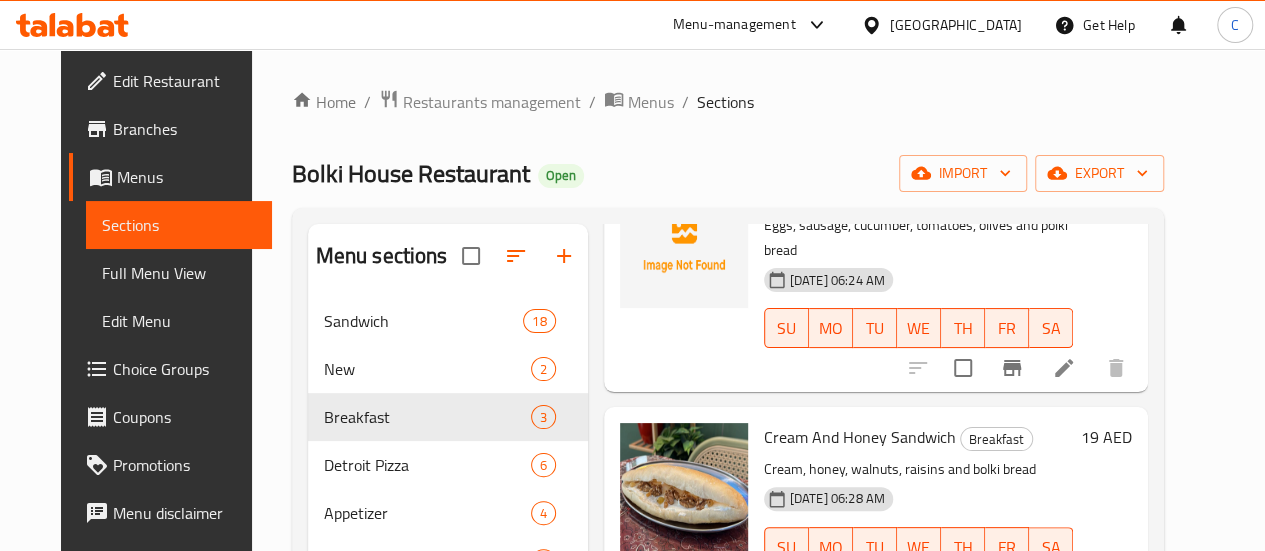 scroll, scrollTop: 184, scrollLeft: 0, axis: vertical 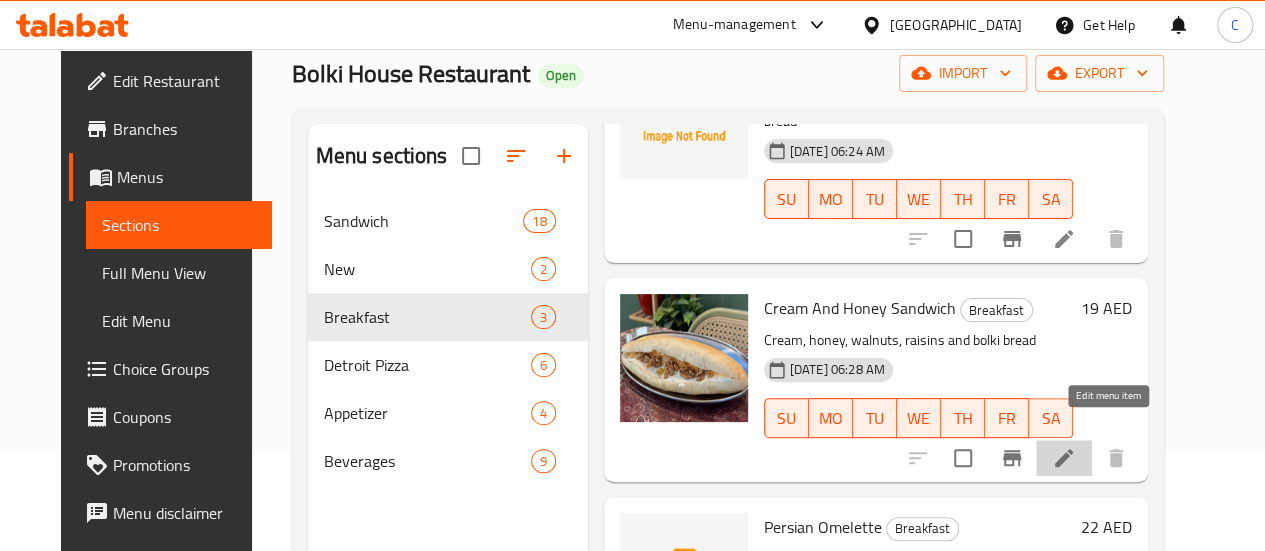 click 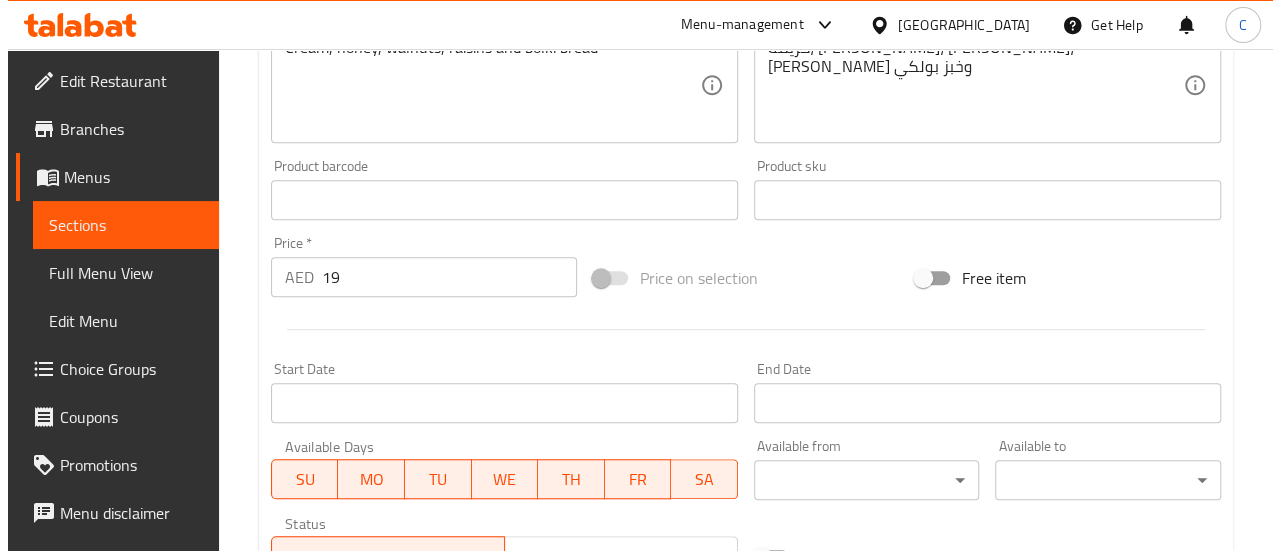 scroll, scrollTop: 600, scrollLeft: 0, axis: vertical 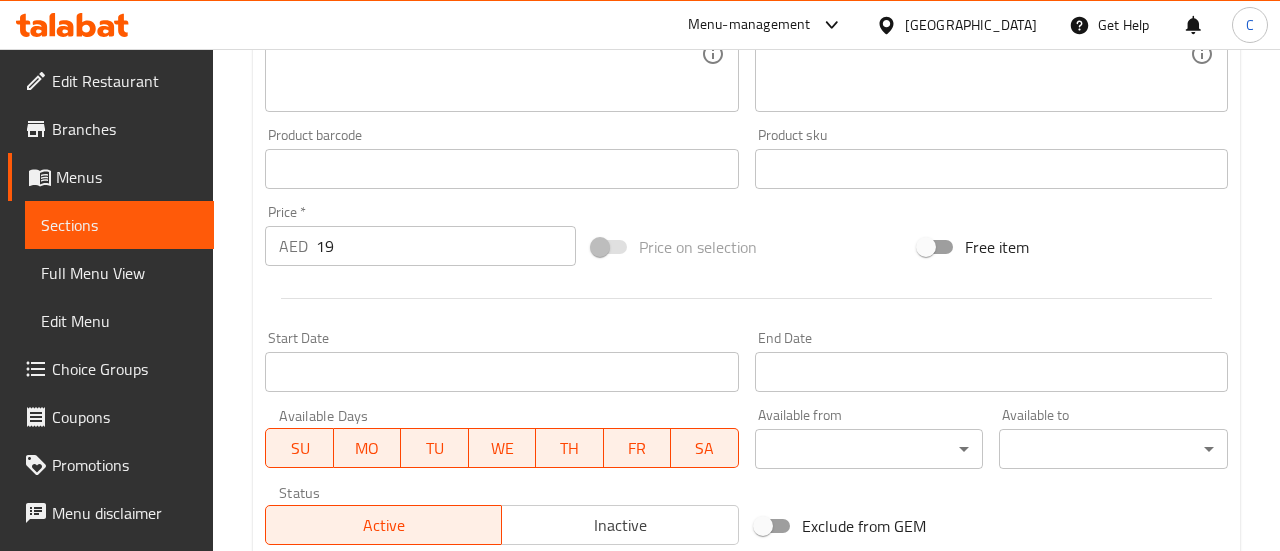 click on "​ Menu-management [GEOGRAPHIC_DATA] Get Help C   Edit Restaurant   Branches   Menus   Sections   Full Menu View   Edit Menu   Choice Groups   Coupons   Promotions   Menu disclaimer   Upsell   Coverage Report   Grocery Checklist  Version:    1.0.0  Get support on:    Support.OpsPlatform Home / Restaurants management / Menus / Sections / item / update Breakfast  section Update Cream And Honey Sandwich Change Image Size: 1200 x 800 px / Image formats: jpg, png / 5MB Max. Item name (En)   * Cream And Honey Sandwich Item name (En)  * Item name (Ar)   * سندوتش قشطة وعسل Item name (Ar)  * Description (En) Cream, honey, walnuts, raisins and bolki bread Description (En) Description (Ar) كريمة، عسل، جوز، زبيب وخبز بولكي Description (Ar) Product barcode Product barcode Product sku Product sku Price   * AED 19 Price  * Price on selection Free item Start Date Start Date End Date End Date Available Days SU MO TU WE TH FR SA Available from ​ ​ Available to ​ ​" at bounding box center (640, -300) 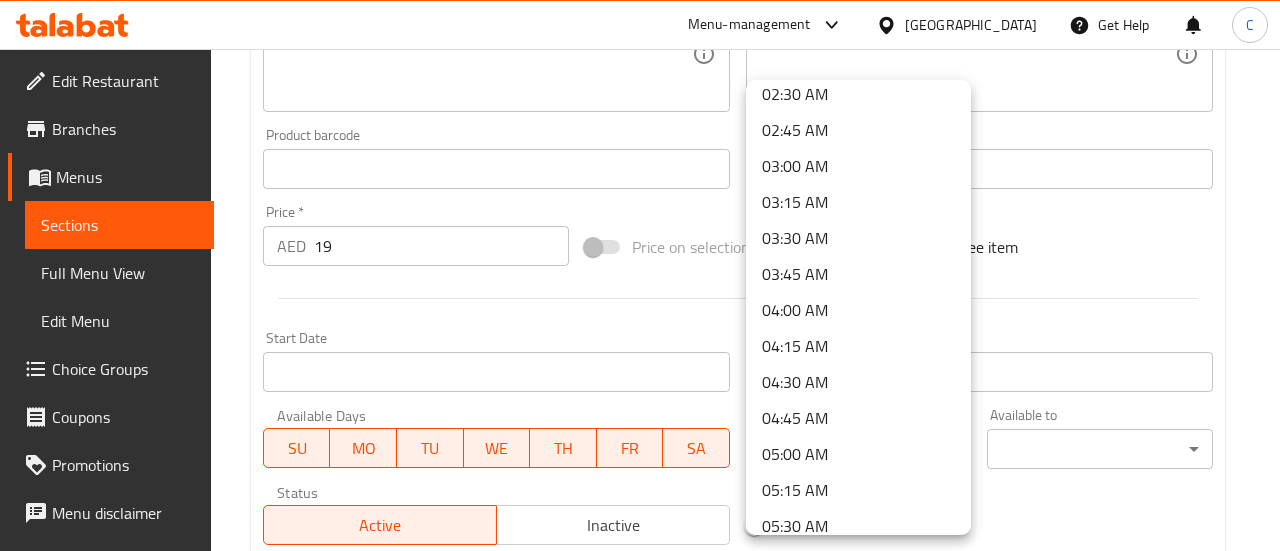 scroll, scrollTop: 400, scrollLeft: 0, axis: vertical 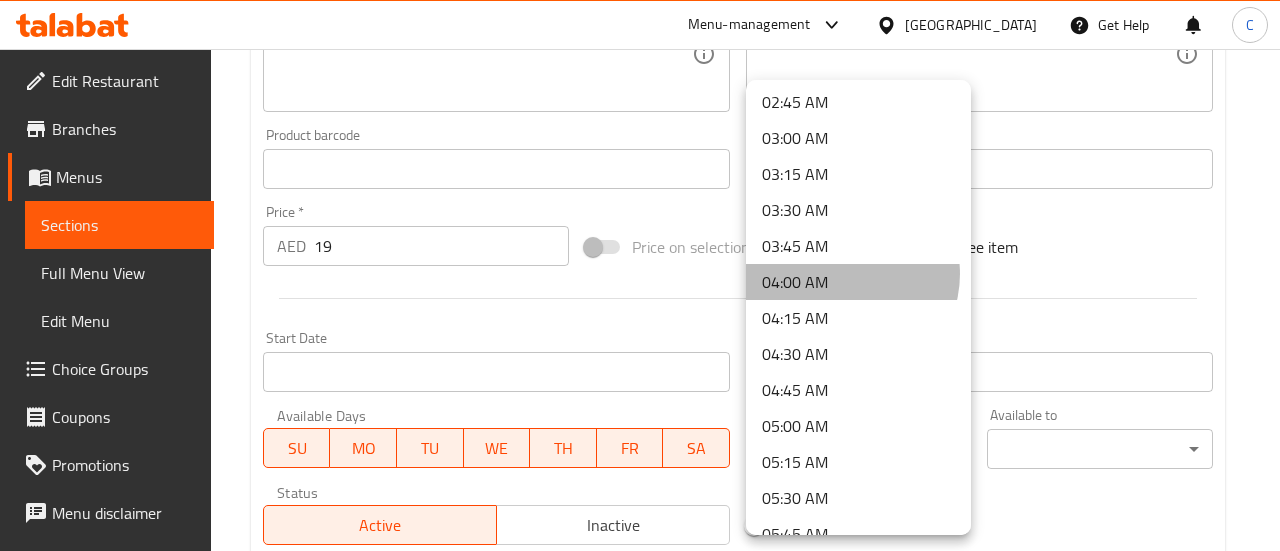 click on "04:00 AM" at bounding box center [858, 282] 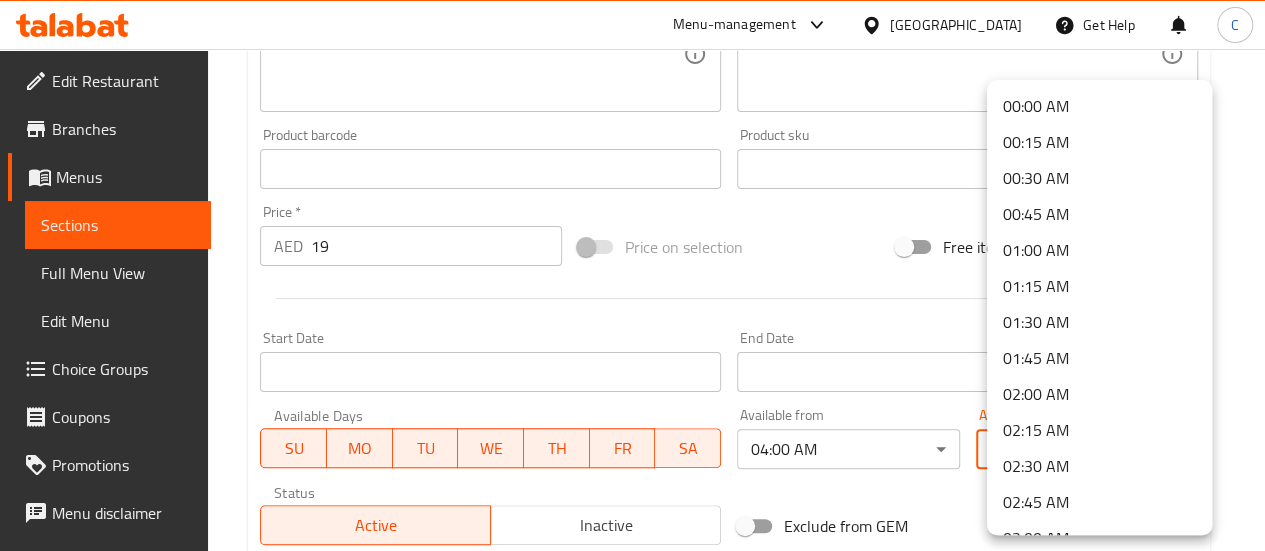 click on "​ Menu-management [GEOGRAPHIC_DATA] Get Help C   Edit Restaurant   Branches   Menus   Sections   Full Menu View   Edit Menu   Choice Groups   Coupons   Promotions   Menu disclaimer   Upsell   Coverage Report   Grocery Checklist  Version:    1.0.0  Get support on:    Support.OpsPlatform Home / Restaurants management / Menus / Sections / item / update Breakfast  section Update Cream And Honey Sandwich Change Image Size: 1200 x 800 px / Image formats: jpg, png / 5MB Max. Item name (En)   * Cream And Honey Sandwich Item name (En)  * Item name (Ar)   * سندوتش قشطة وعسل Item name (Ar)  * Description (En) Cream, honey, walnuts, raisins and bolki bread Description (En) Description (Ar) كريمة، عسل، جوز، زبيب وخبز بولكي Description (Ar) Product barcode Product barcode Product sku Product sku Price   * AED 19 Price  * Price on selection Free item Start Date Start Date End Date End Date Available Days SU MO TU WE TH FR SA Available from 04:00 AM ​ Available to ​" at bounding box center (632, -300) 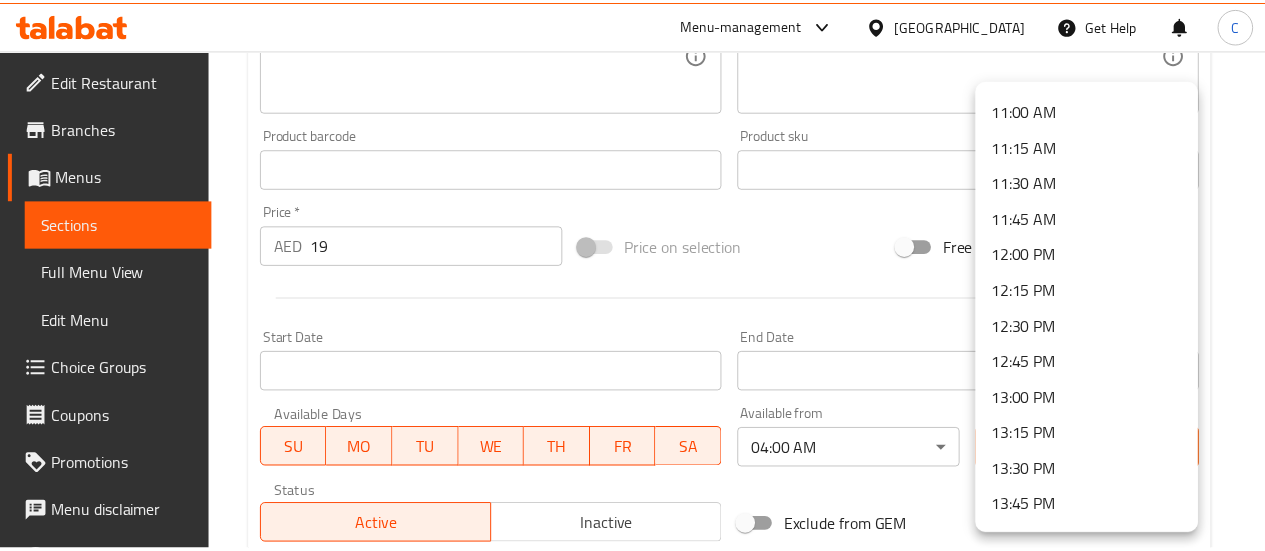 scroll, scrollTop: 1500, scrollLeft: 0, axis: vertical 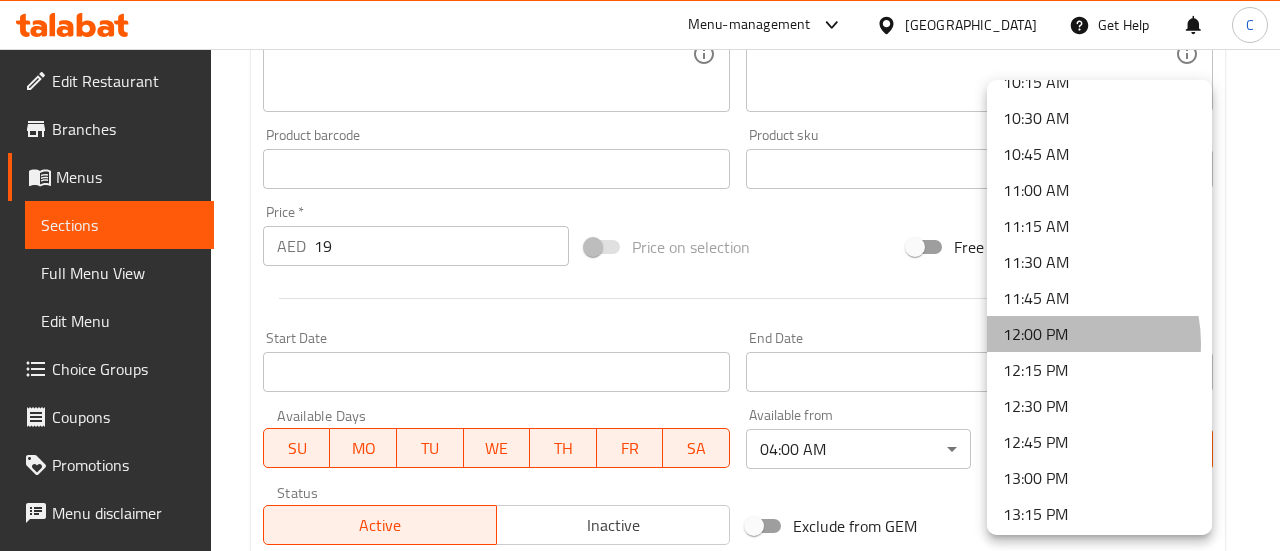 click on "12:00 PM" at bounding box center (1099, 334) 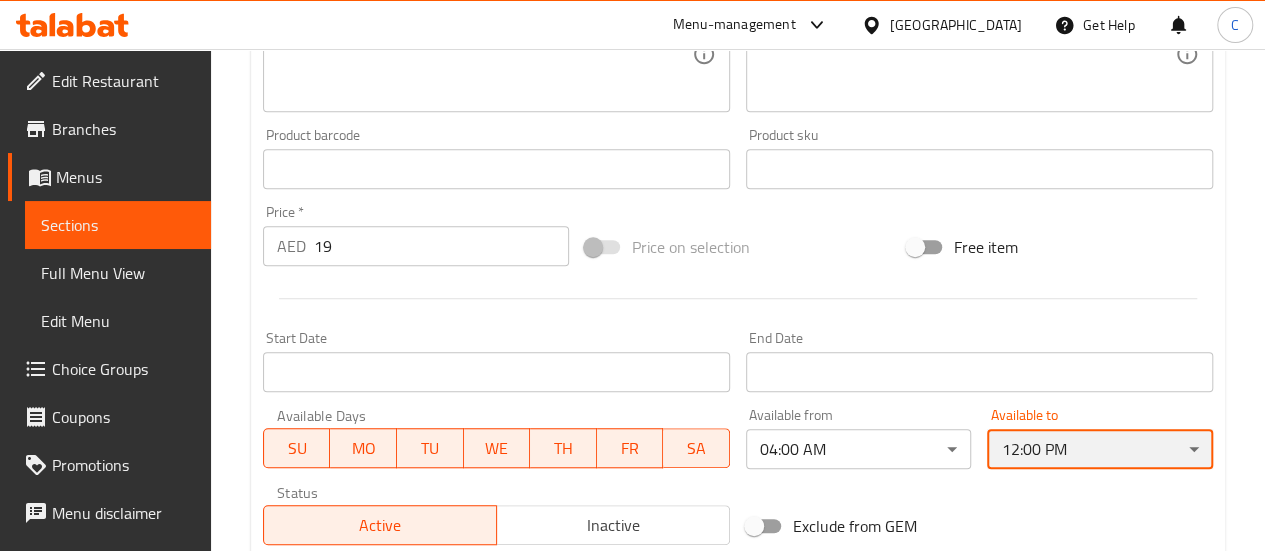 scroll, scrollTop: 0, scrollLeft: 0, axis: both 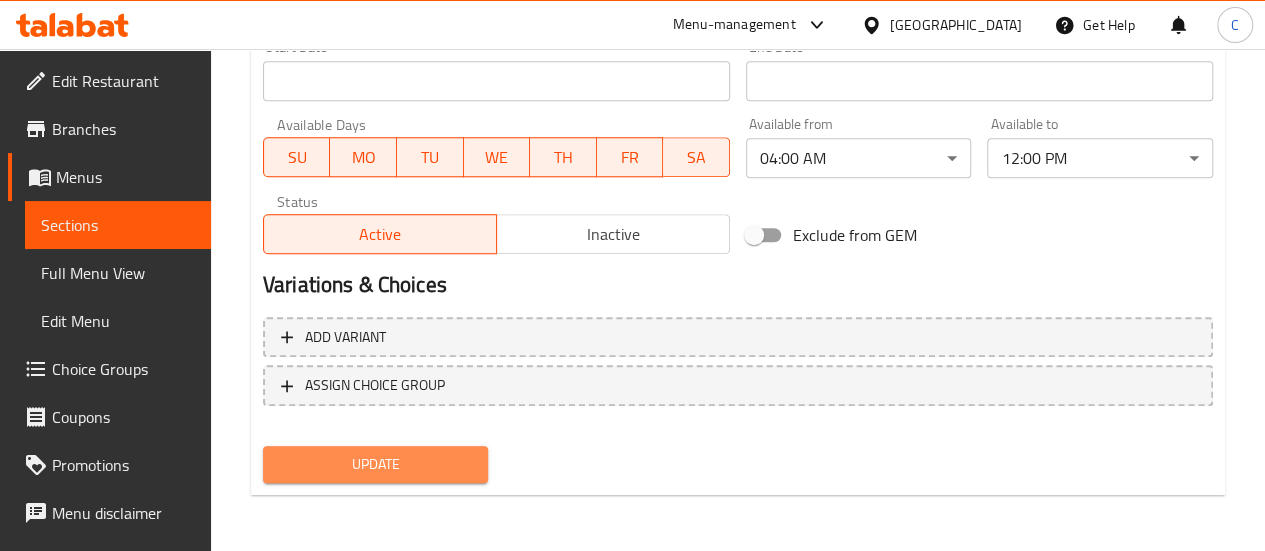 click on "Update" at bounding box center [376, 464] 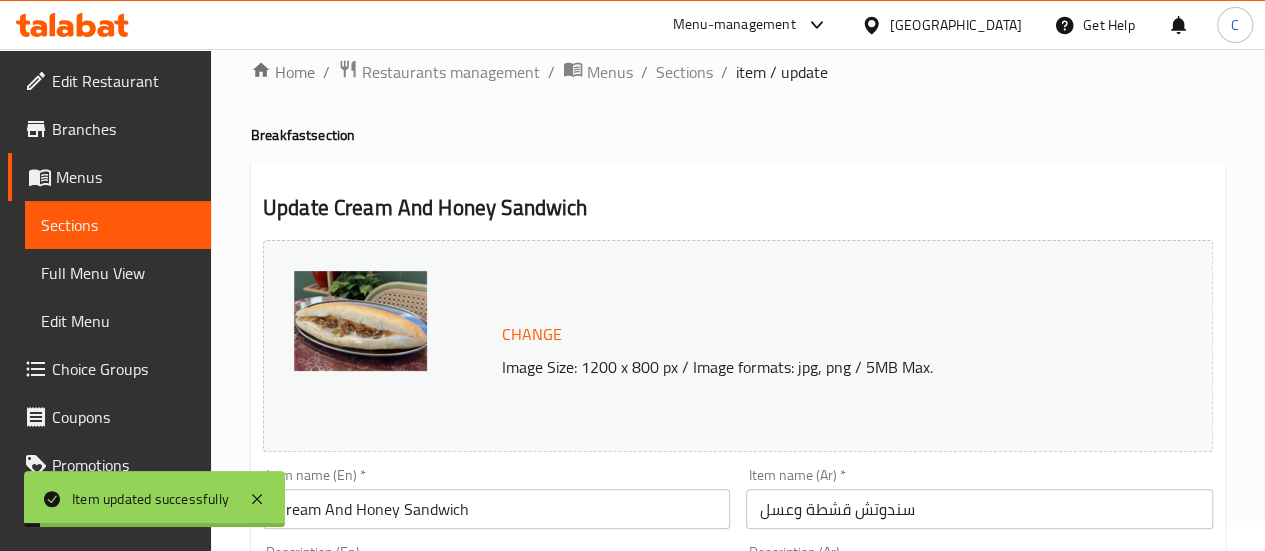 scroll, scrollTop: 0, scrollLeft: 0, axis: both 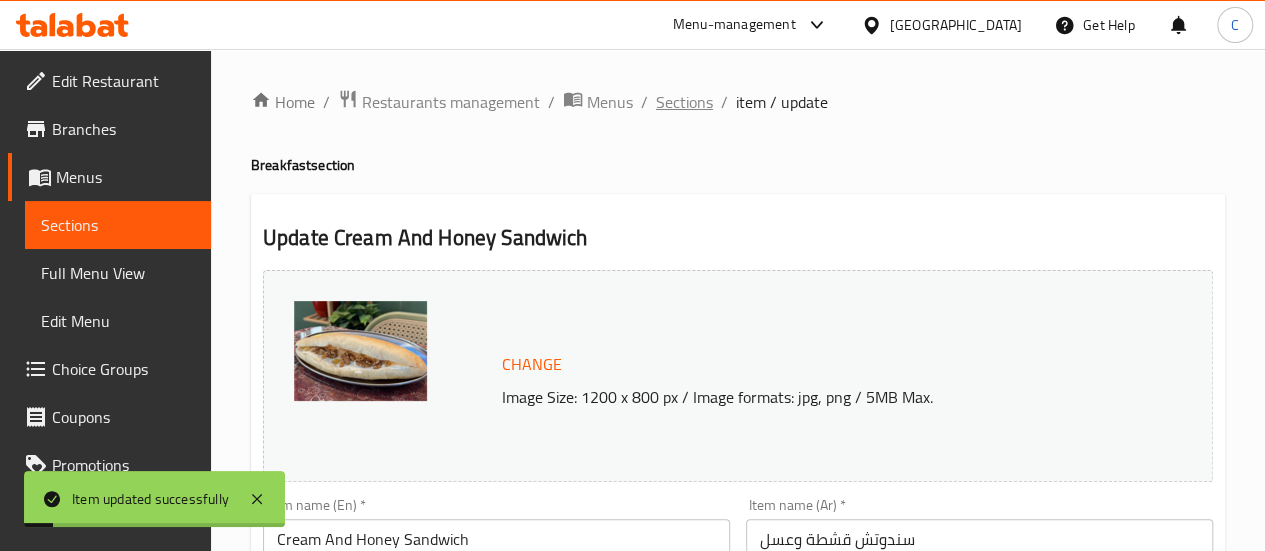 click on "Sections" at bounding box center (684, 102) 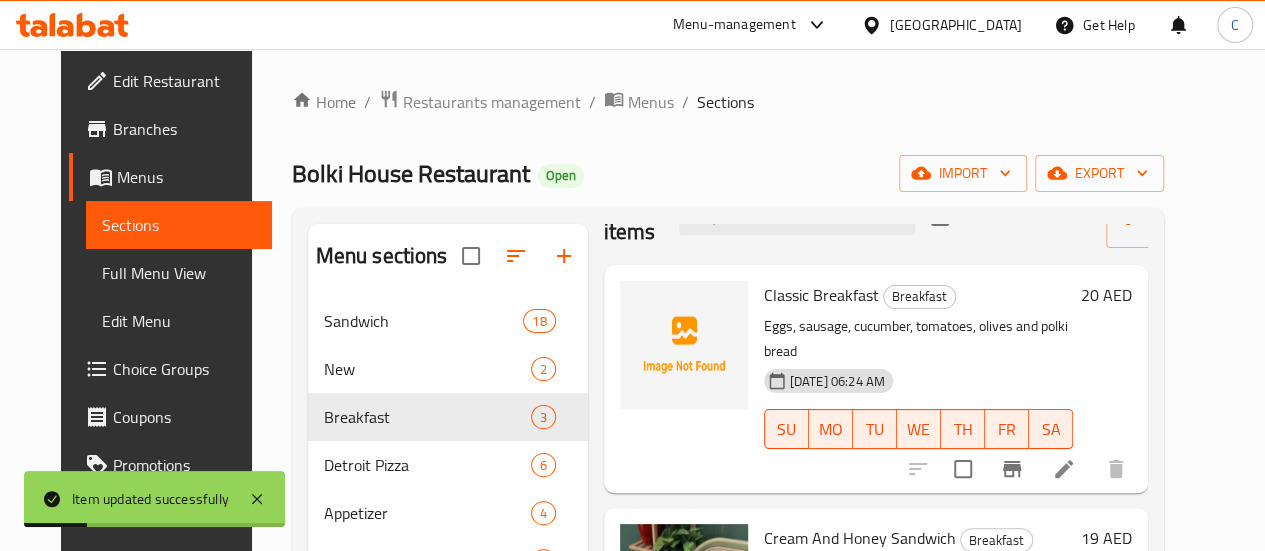 scroll, scrollTop: 184, scrollLeft: 0, axis: vertical 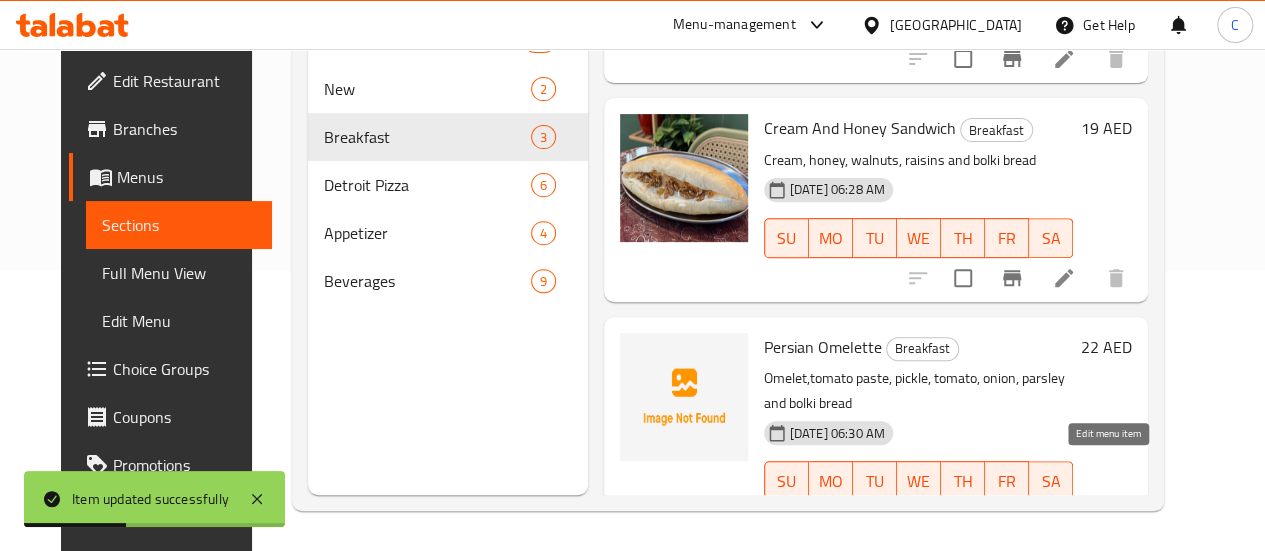 click 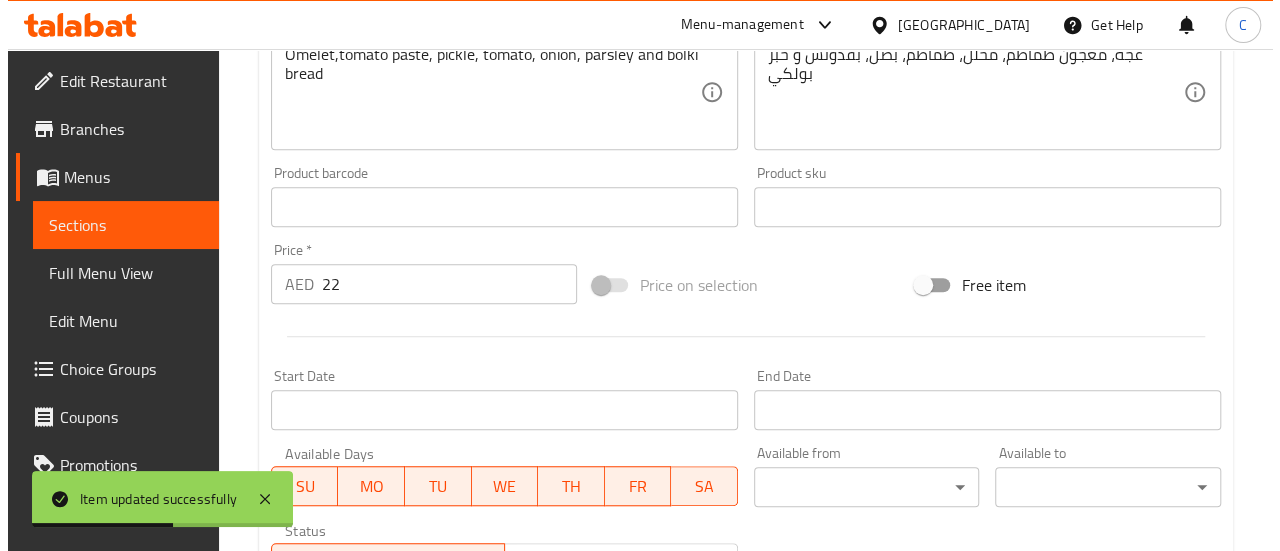 scroll, scrollTop: 600, scrollLeft: 0, axis: vertical 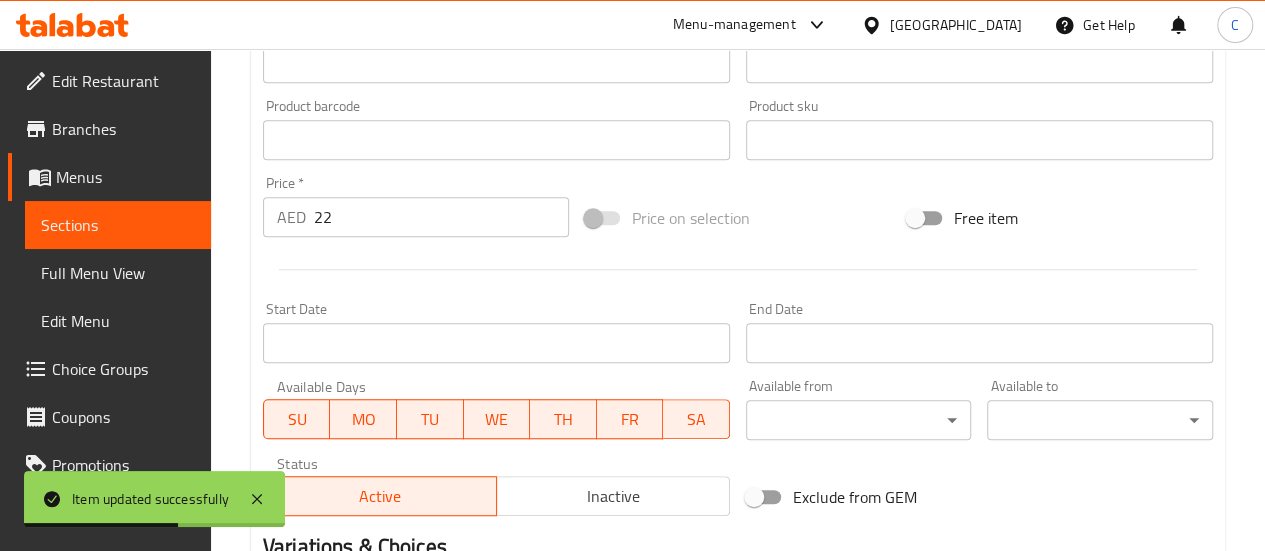 click on "Item updated successfully ​ Menu-management [GEOGRAPHIC_DATA] Get Help C   Edit Restaurant   Branches   Menus   Sections   Full Menu View   Edit Menu   Choice Groups   Coupons   Promotions   Menu disclaimer   Upsell   Coverage Report   Grocery Checklist  Version:    1.0.0  Get support on:    Support.OpsPlatform Home / Restaurants management / Menus / Sections / item / update Breakfast  section Update Persian Omelette Add item image Image Size: 1200 x 800 px / Image formats: jpg, png / 5MB Max. Item name (En)   * Persian Omelette Item name (En)  * Item name (Ar)   * عجة فارسية Item name (Ar)  * Description (En) Omelet,tomato paste, pickle, tomato, onion, parsley and bolki bread Description (En) Description (Ar) عجة، معجون طماطم، مخلل، طماطم، بصل، بقدونس و خبز بولكي Description (Ar) Product barcode Product barcode Product sku Product sku Price   * AED 22 Price  * Price on selection Free item Start Date Start Date End Date End Date SU MO TU WE" at bounding box center (632, -300) 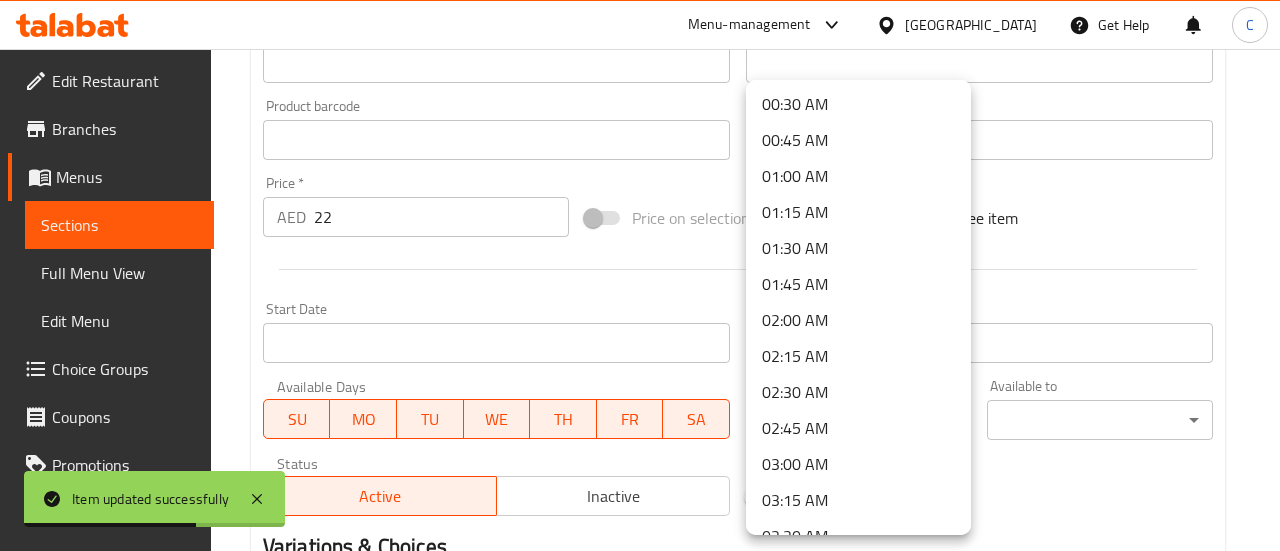 scroll, scrollTop: 200, scrollLeft: 0, axis: vertical 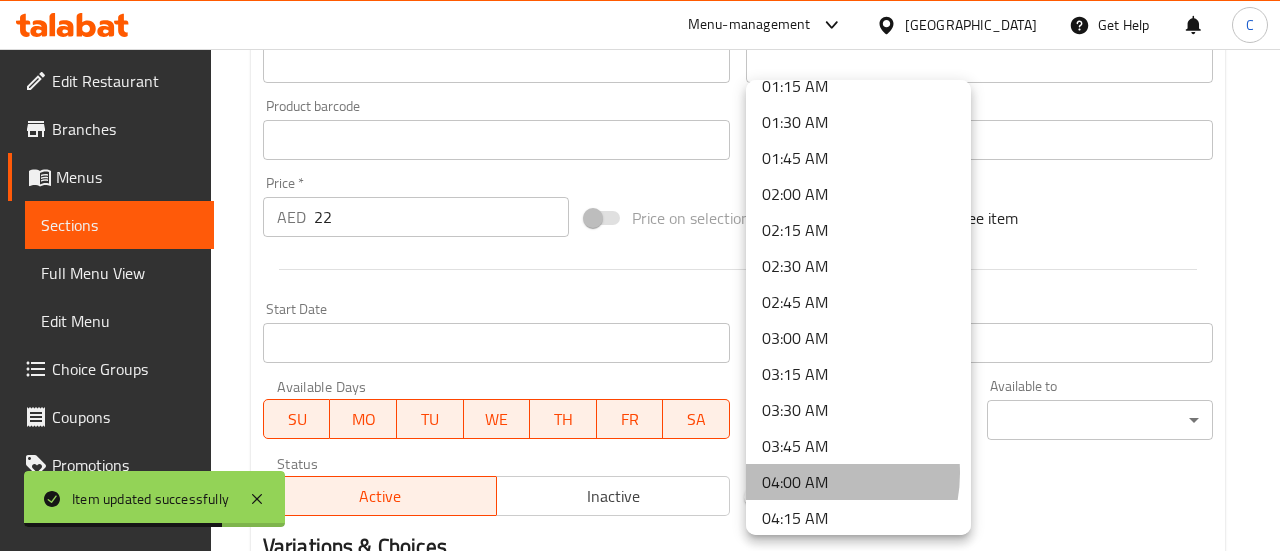 click on "04:00 AM" at bounding box center [858, 482] 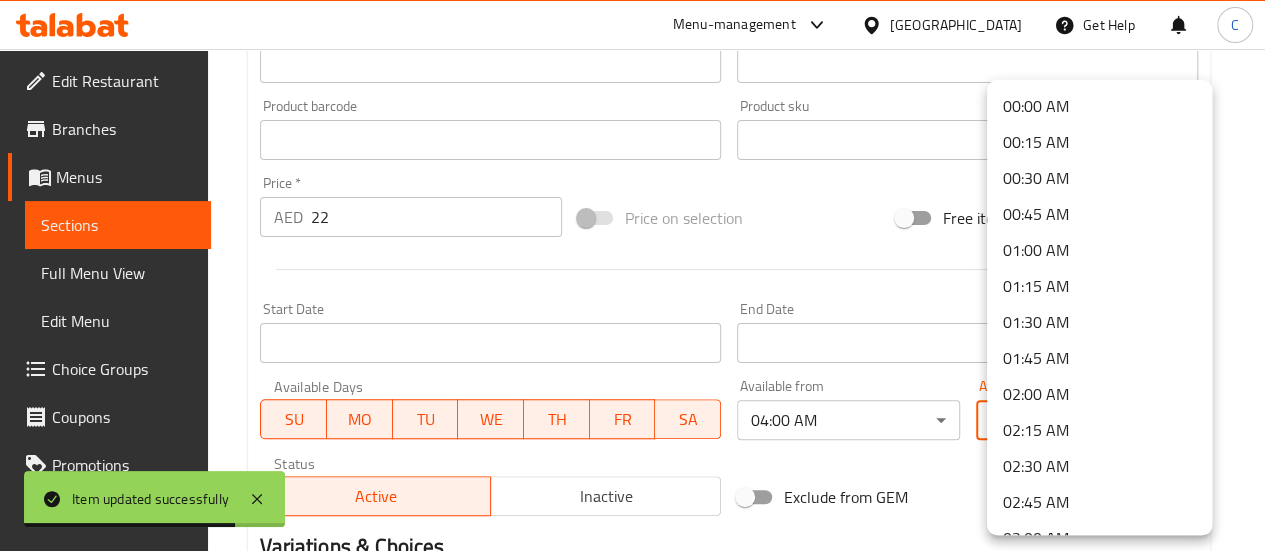 click on "Item updated successfully ​ Menu-management [GEOGRAPHIC_DATA] Get Help C   Edit Restaurant   Branches   Menus   Sections   Full Menu View   Edit Menu   Choice Groups   Coupons   Promotions   Menu disclaimer   Upsell   Coverage Report   Grocery Checklist  Version:    1.0.0  Get support on:    Support.OpsPlatform Home / Restaurants management / Menus / Sections / item / update Breakfast  section Update Persian Omelette Add item image Image Size: 1200 x 800 px / Image formats: jpg, png / 5MB Max. Item name (En)   * Persian Omelette Item name (En)  * Item name (Ar)   * عجة فارسية Item name (Ar)  * Description (En) Omelet,tomato paste, pickle, tomato, onion, parsley and bolki bread Description (En) Description (Ar) عجة، معجون طماطم، مخلل، طماطم، بصل، بقدونس و خبز بولكي Description (Ar) Product barcode Product barcode Product sku Product sku Price   * AED 22 Price  * Price on selection Free item Start Date Start Date End Date End Date SU MO TU WE" at bounding box center (632, -300) 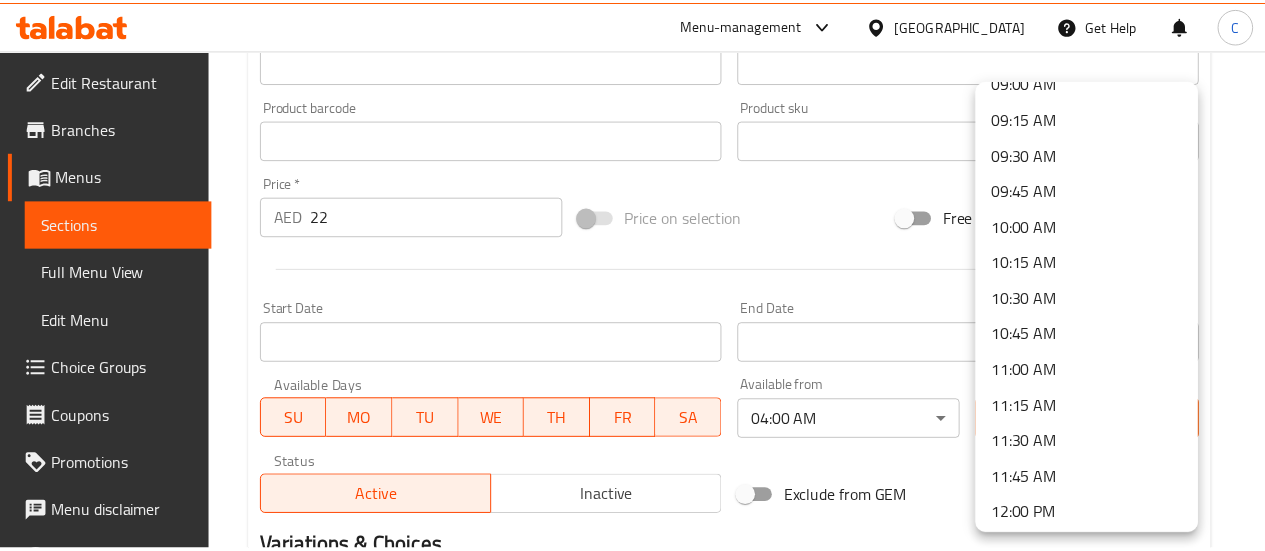 scroll, scrollTop: 1500, scrollLeft: 0, axis: vertical 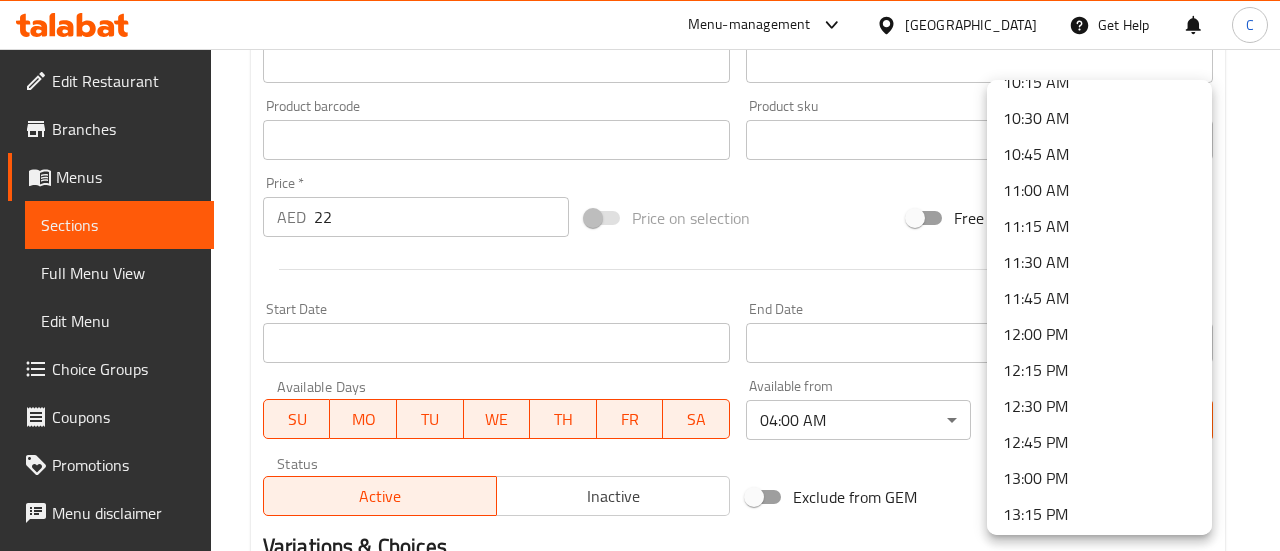 click on "12:00 PM" at bounding box center (1099, 334) 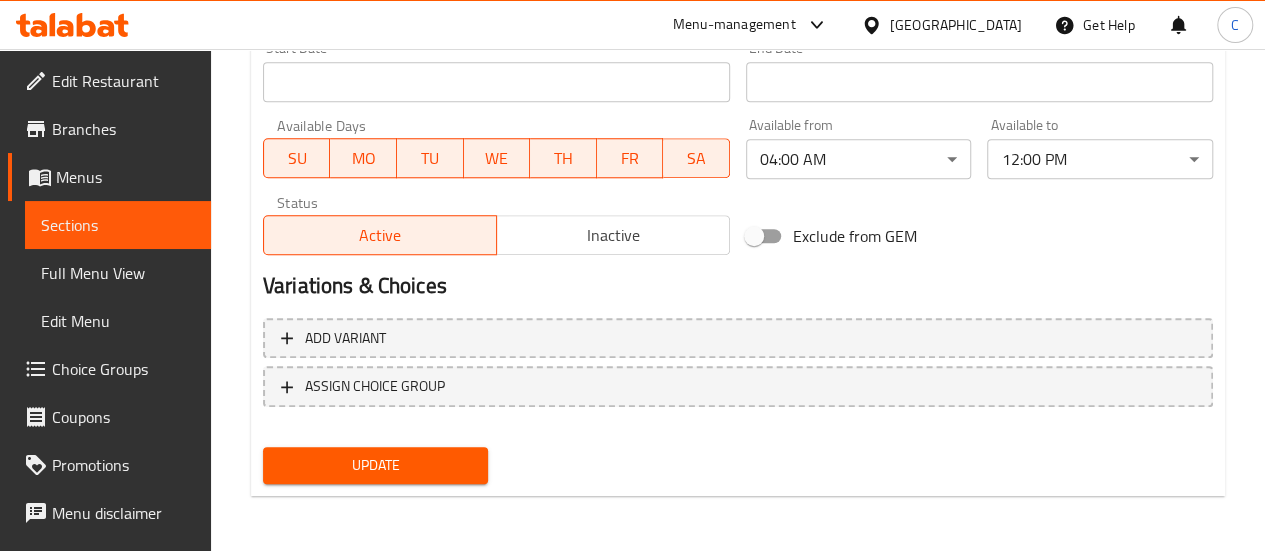 click on "Update" at bounding box center (376, 465) 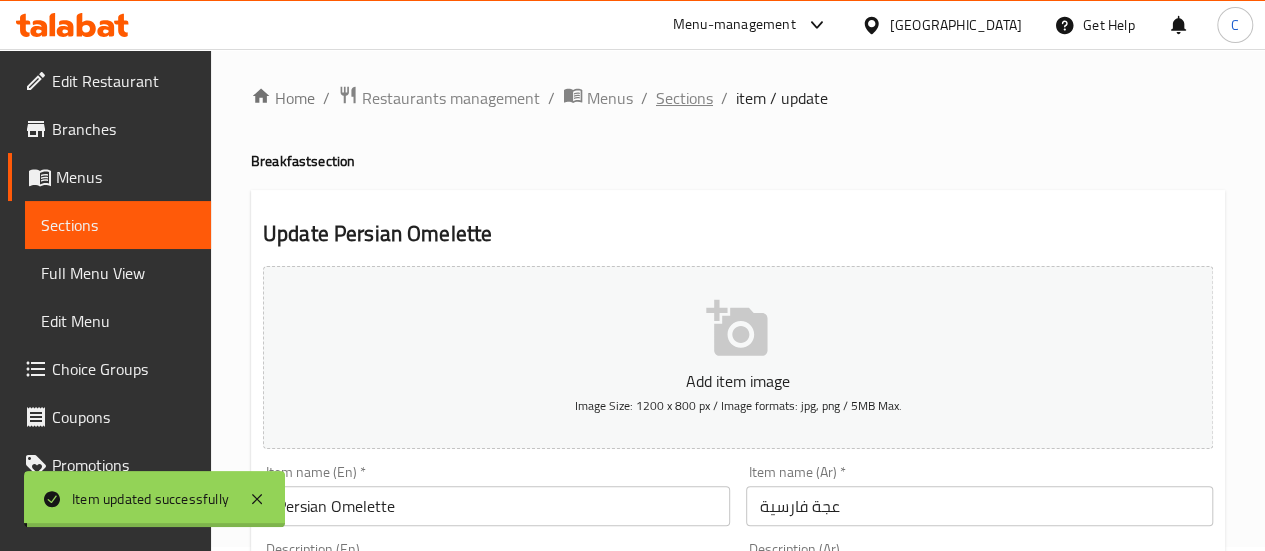 scroll, scrollTop: 0, scrollLeft: 0, axis: both 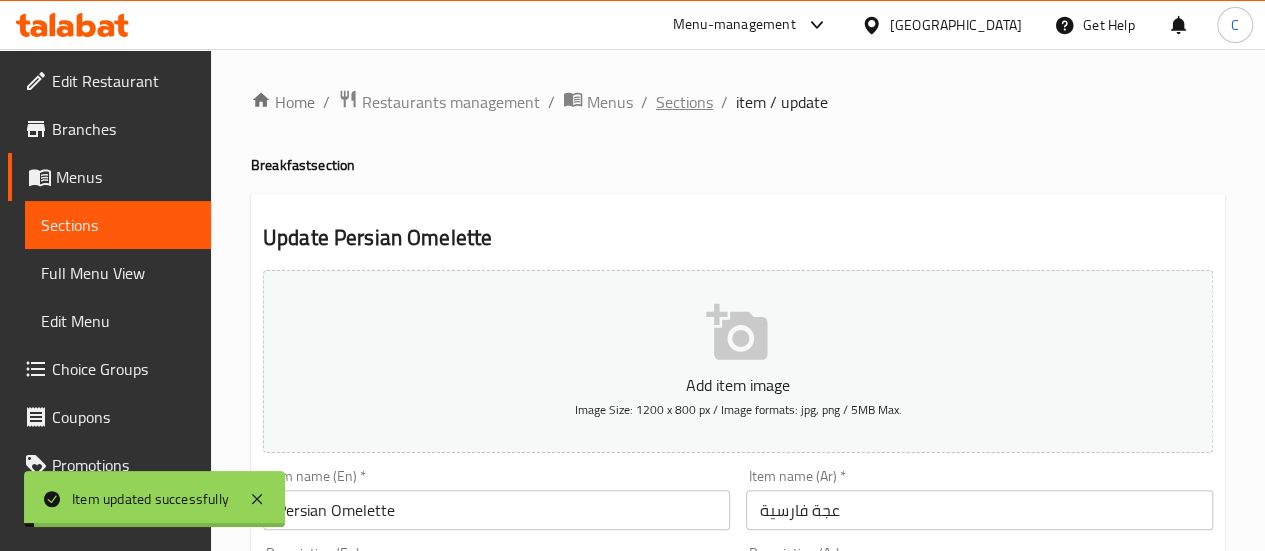 click on "Sections" at bounding box center [684, 102] 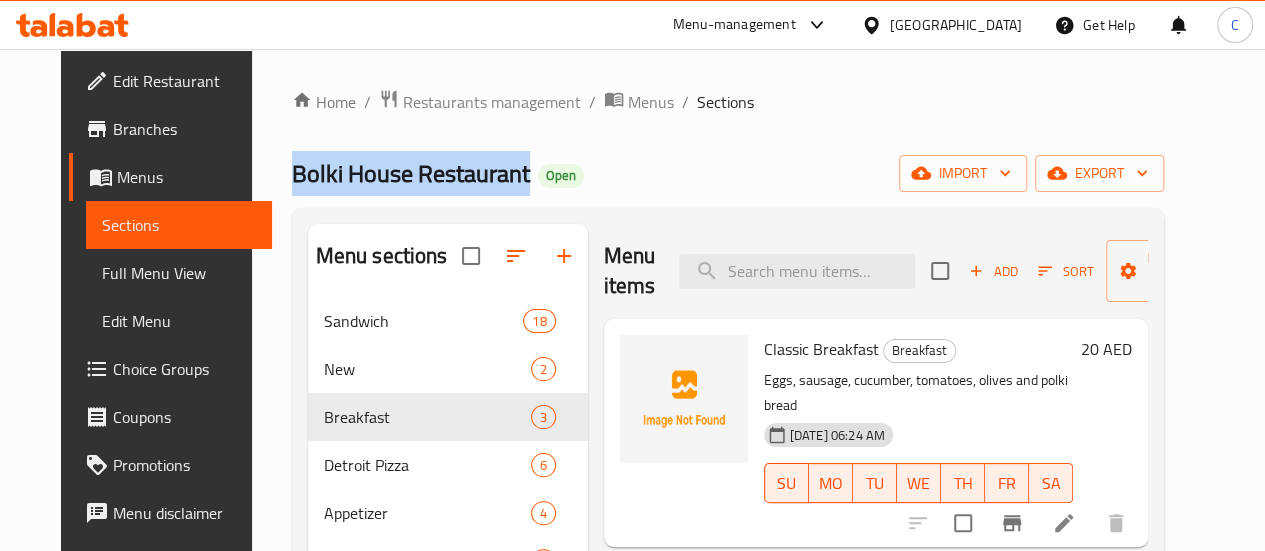 drag, startPoint x: 252, startPoint y: 173, endPoint x: 485, endPoint y: 183, distance: 233.2145 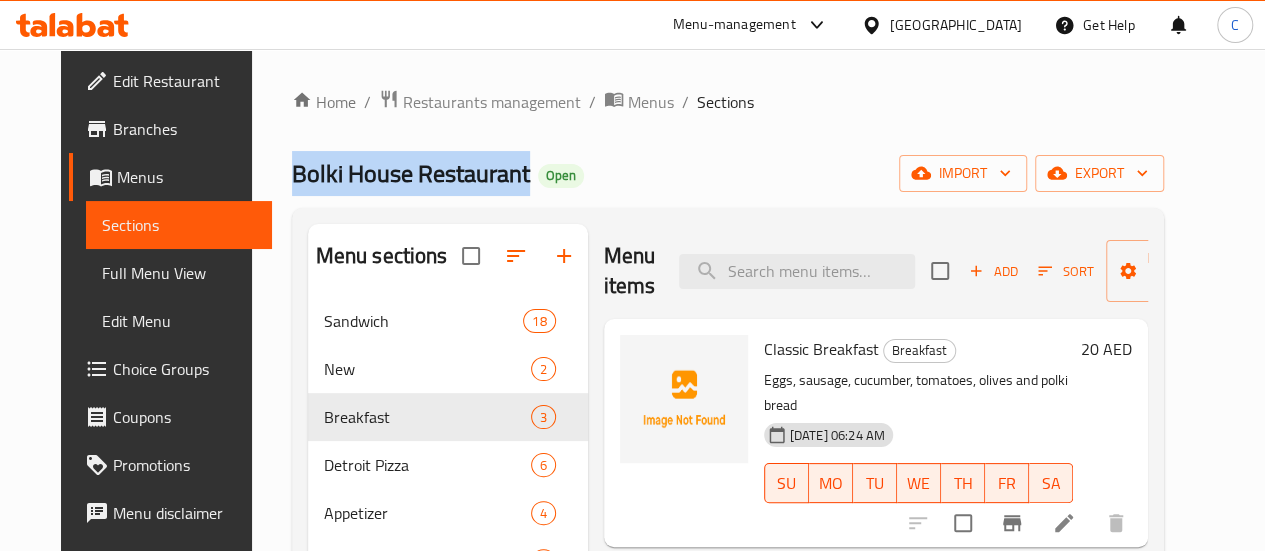 click on "Bolki House Restaurant" at bounding box center [411, 173] 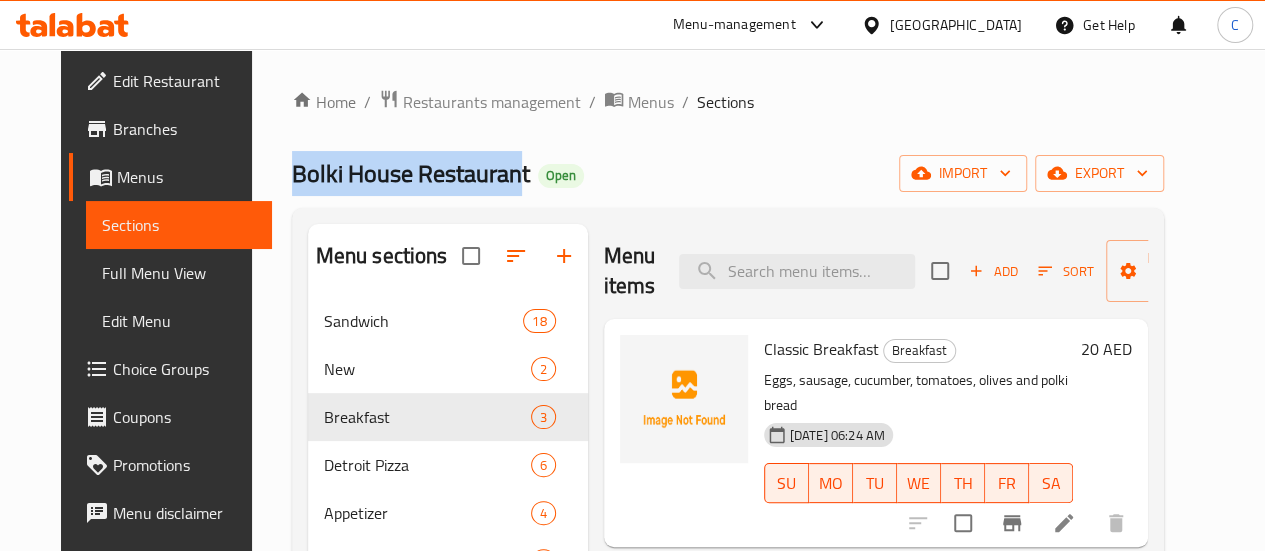 drag, startPoint x: 483, startPoint y: 173, endPoint x: 244, endPoint y: 163, distance: 239.2091 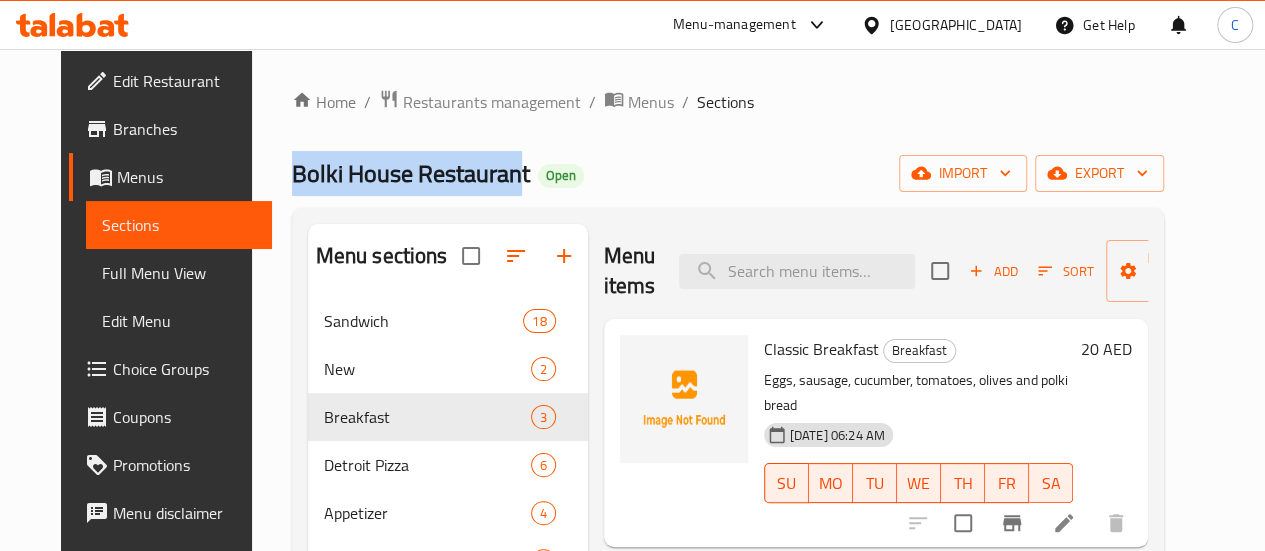 click on "Home / Restaurants management / Menus / Sections Bolki House Restaurant Open import export Menu sections Sandwich 18 New 2 Breakfast 3 Detroit Pizza 6 Appetizer 4 Beverages 9 Menu items Add Sort Manage items Classic Breakfast   Breakfast Eggs, sausage, cucumber, tomatoes, olives and polki bread [DATE] 06:24 AM SU MO TU WE TH FR SA 20   AED Cream And Honey Sandwich   Breakfast Cream, honey, walnuts, raisins and bolki bread [DATE] 06:28 AM SU MO TU WE TH FR SA 19   AED Persian Omelette   Breakfast Omelet,tomato paste, pickle, tomato, onion, parsley and bolki bread [DATE] 06:30 AM SU MO TU WE TH FR SA 22   AED" at bounding box center [728, 440] 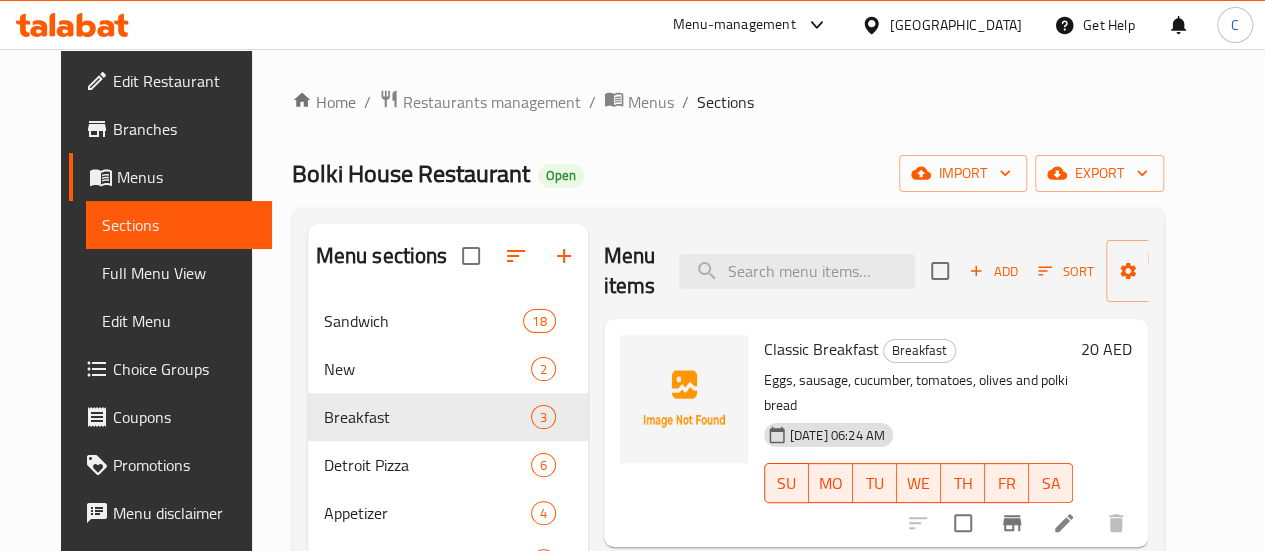 click on "Bolki House Restaurant" at bounding box center [411, 173] 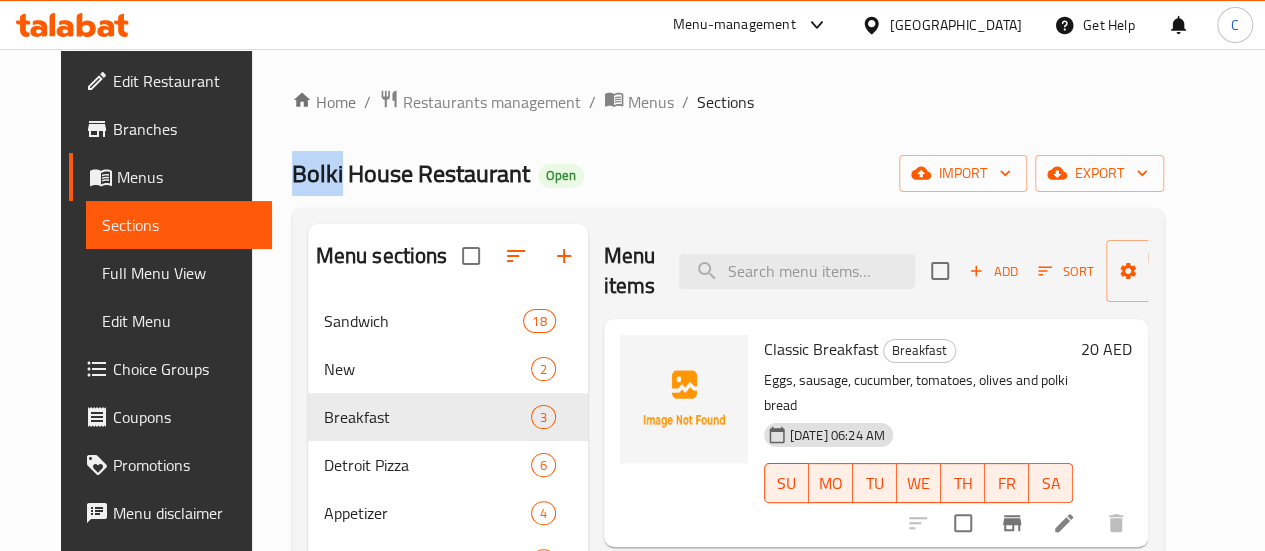 click on "Bolki House Restaurant" at bounding box center (411, 173) 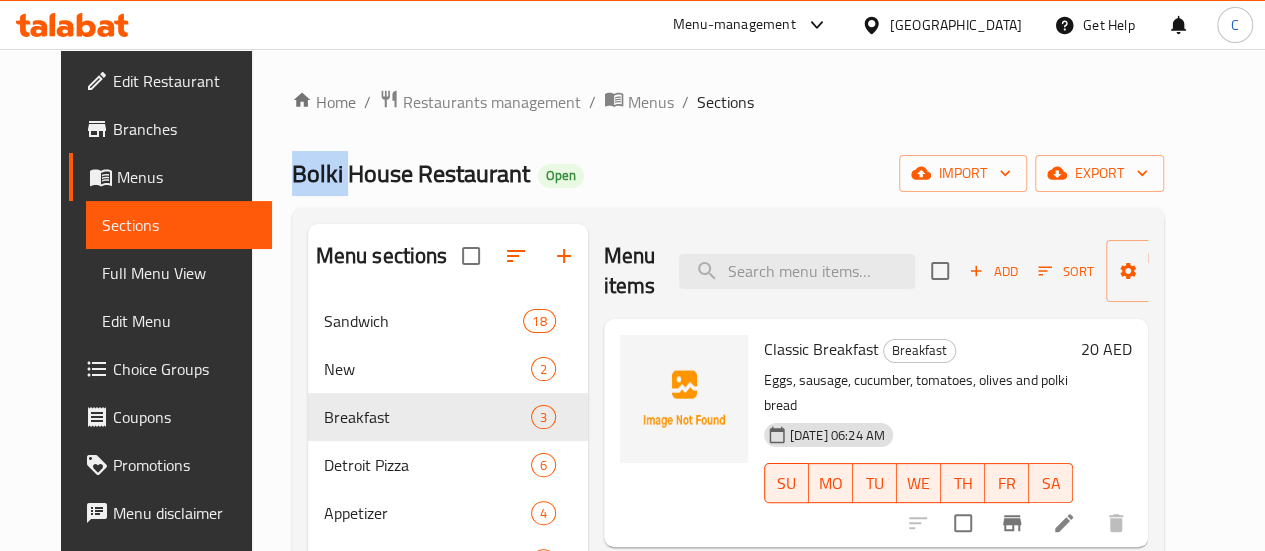 click on "Bolki House Restaurant" at bounding box center (411, 173) 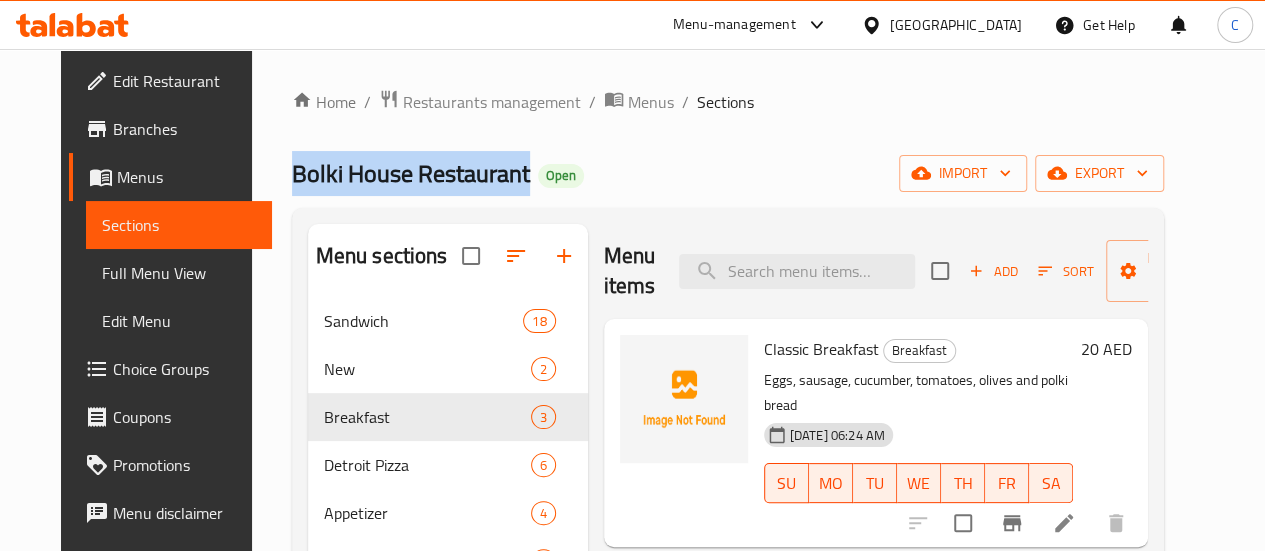 click on "Bolki House Restaurant" at bounding box center [411, 173] 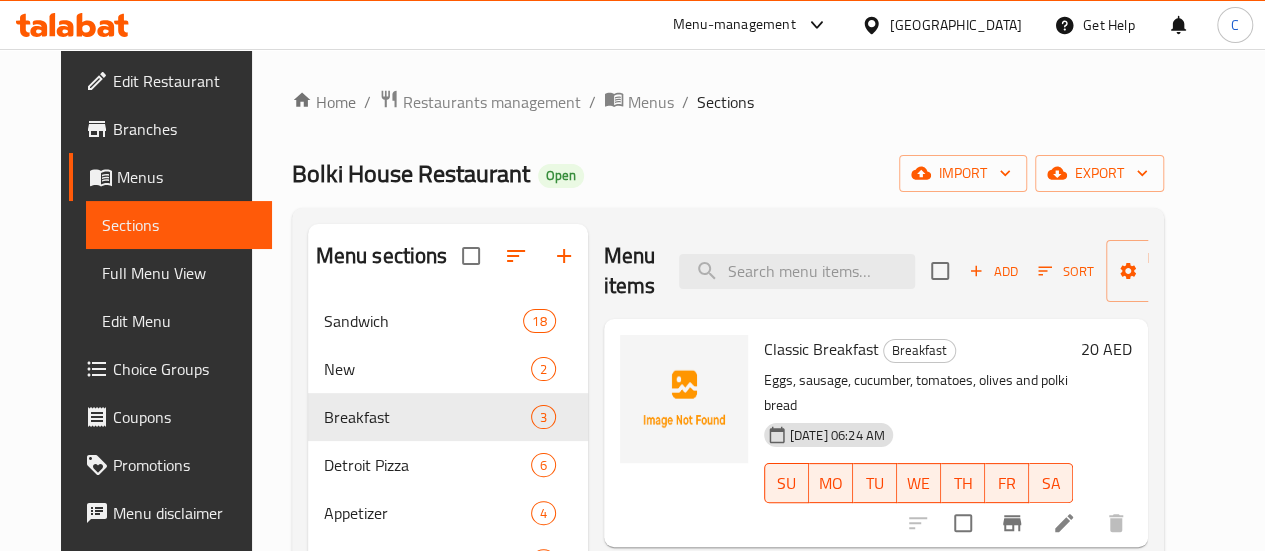 click on "Home / Restaurants management / Menus / Sections Bolki House Restaurant Open import export Menu sections Sandwich 18 New 2 Breakfast 3 Detroit Pizza 6 Appetizer 4 Beverages 9 Menu items Add Sort Manage items Classic Breakfast   Breakfast Eggs, sausage, cucumber, tomatoes, olives and polki bread [DATE] 06:24 AM SU MO TU WE TH FR SA 20   AED Cream And Honey Sandwich   Breakfast Cream, honey, walnuts, raisins and bolki bread [DATE] 06:28 AM SU MO TU WE TH FR SA 19   AED Persian Omelette   Breakfast Omelet,tomato paste, pickle, tomato, onion, parsley and bolki bread [DATE] 06:30 AM SU MO TU WE TH FR SA 22   AED" at bounding box center (728, 440) 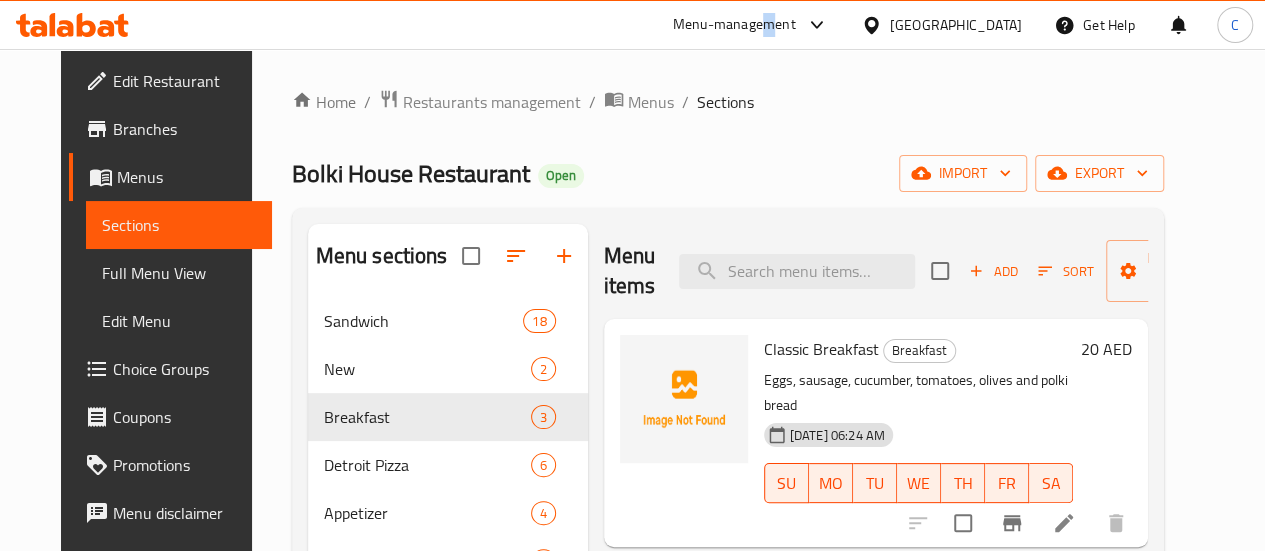 click on "Menu-management" at bounding box center [734, 25] 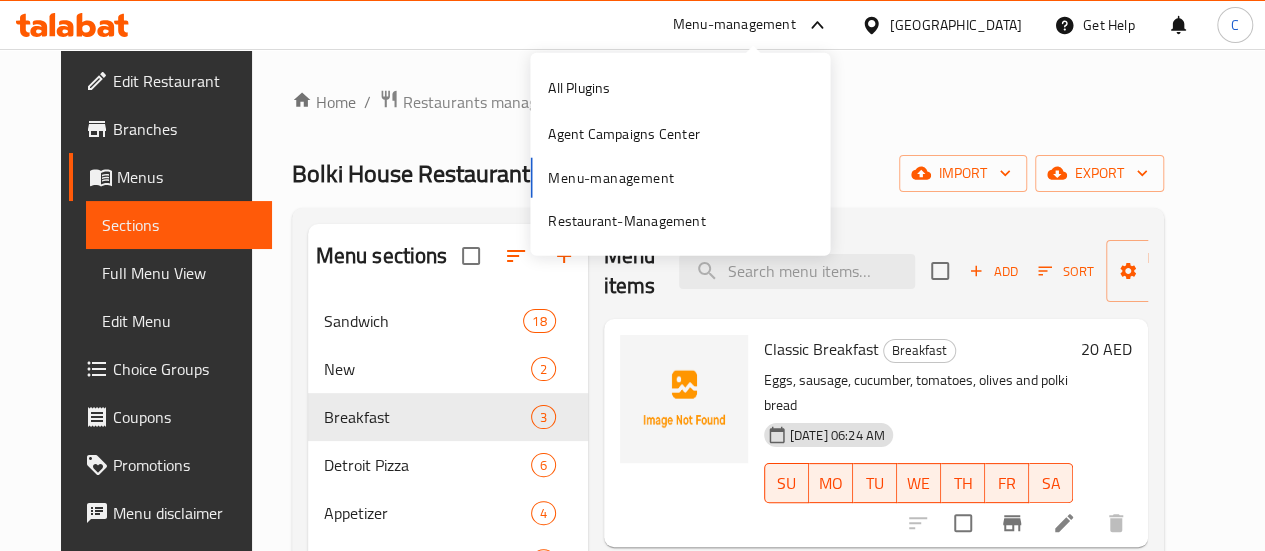 drag, startPoint x: 353, startPoint y: 69, endPoint x: 365, endPoint y: 77, distance: 14.422205 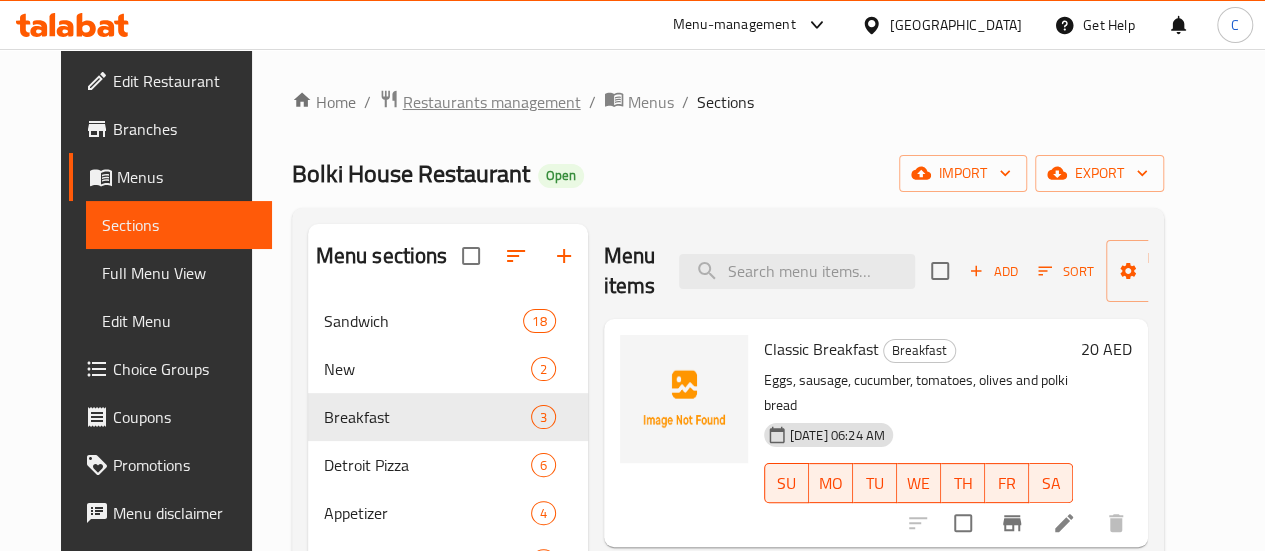 click on "Restaurants management" at bounding box center (492, 102) 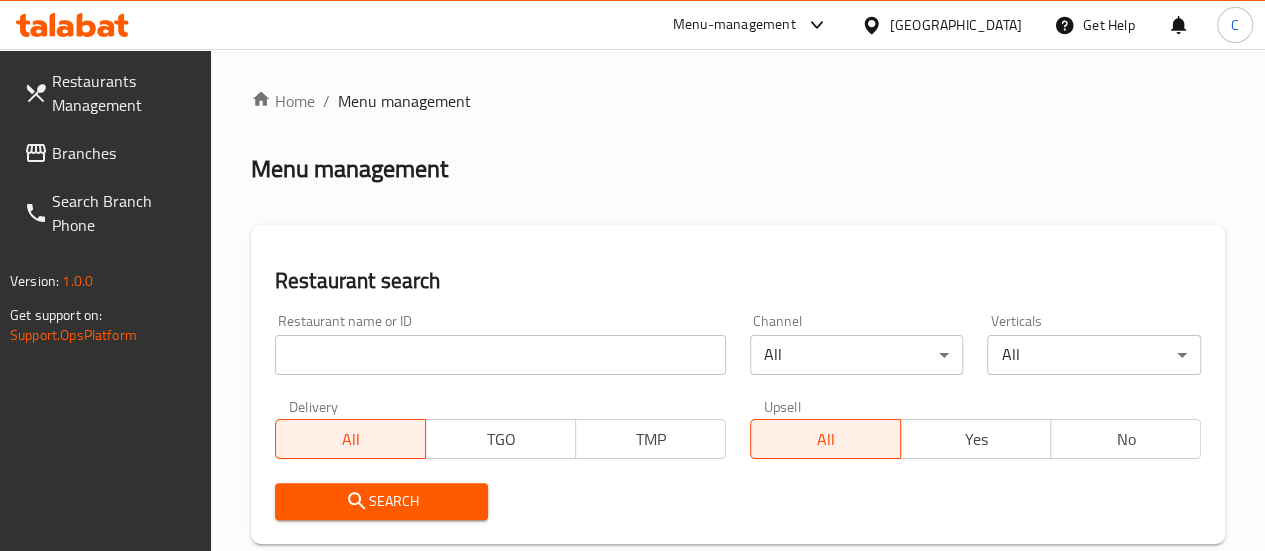 click at bounding box center [500, 355] 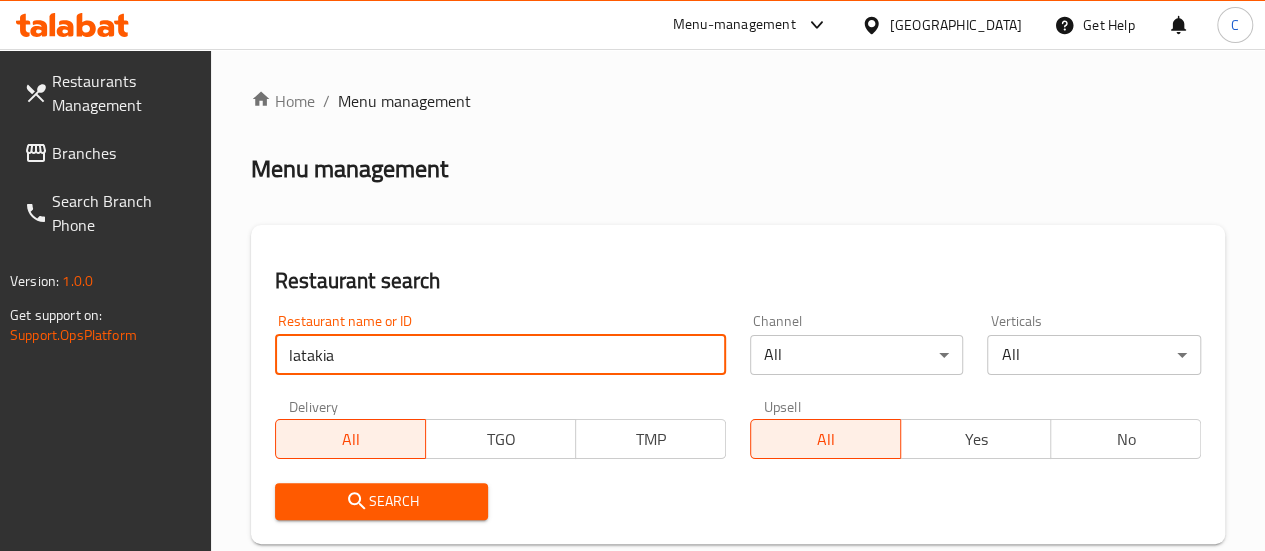 type on "latakia" 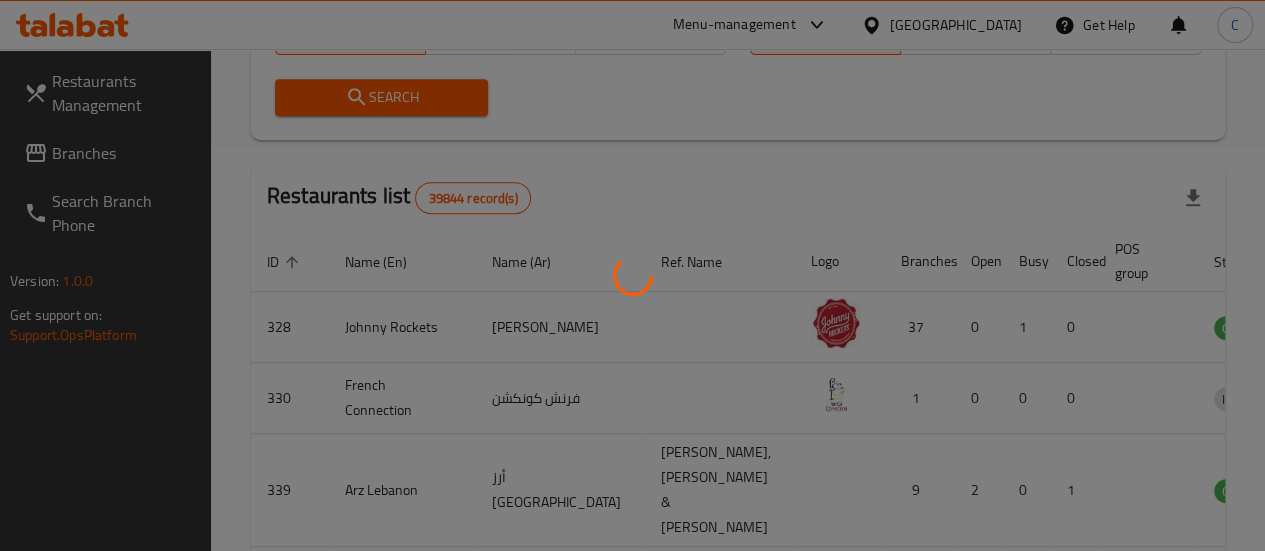 scroll, scrollTop: 411, scrollLeft: 0, axis: vertical 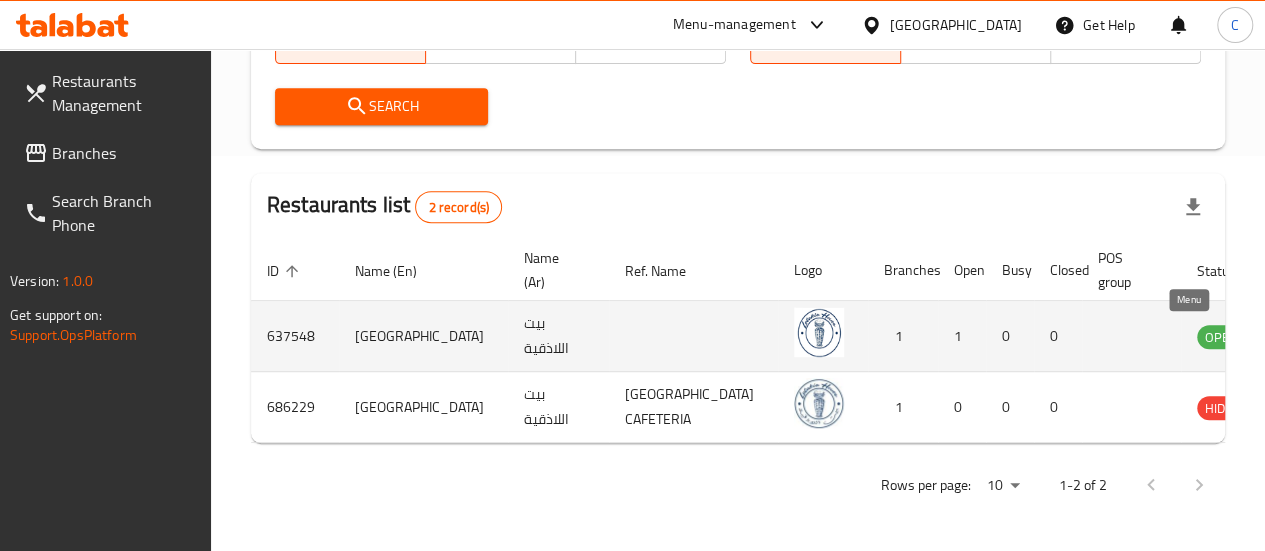 click 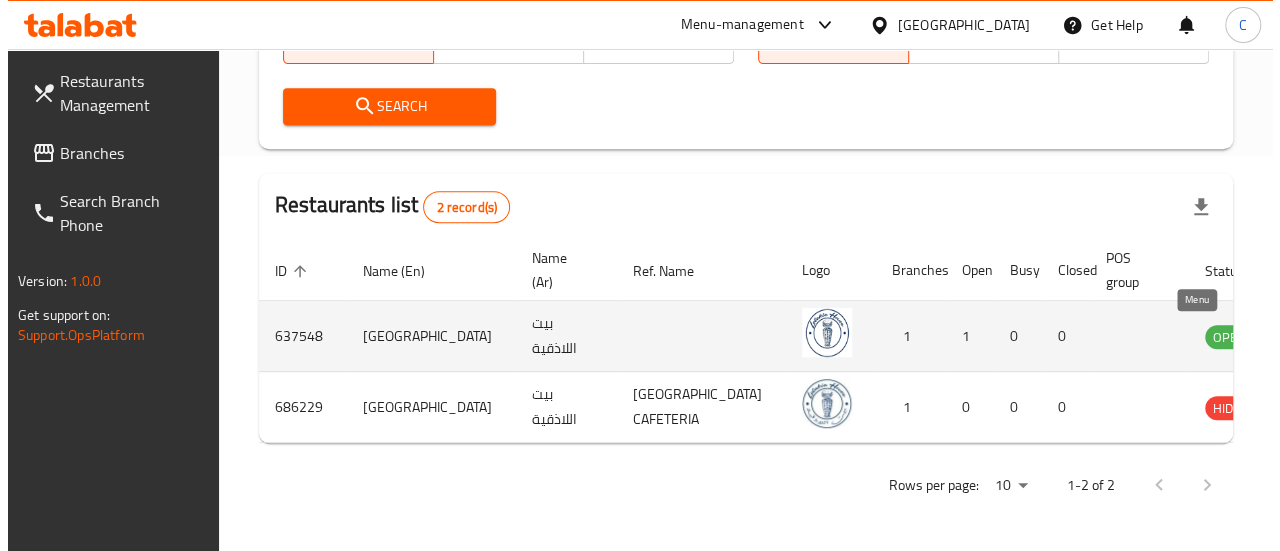 scroll, scrollTop: 0, scrollLeft: 0, axis: both 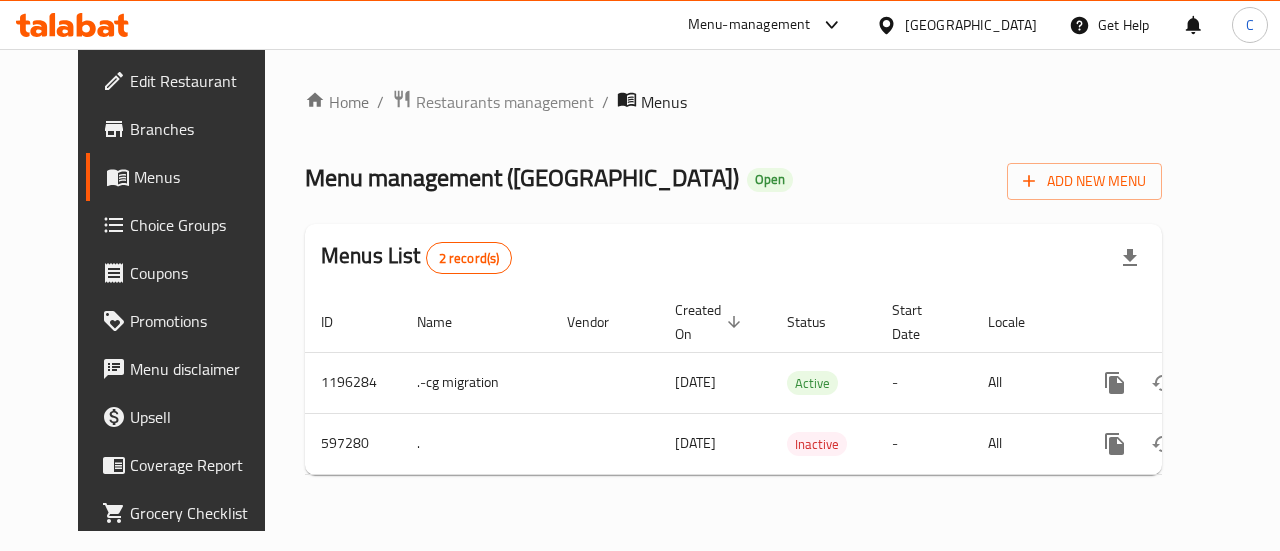 click on "Branches" at bounding box center (203, 129) 